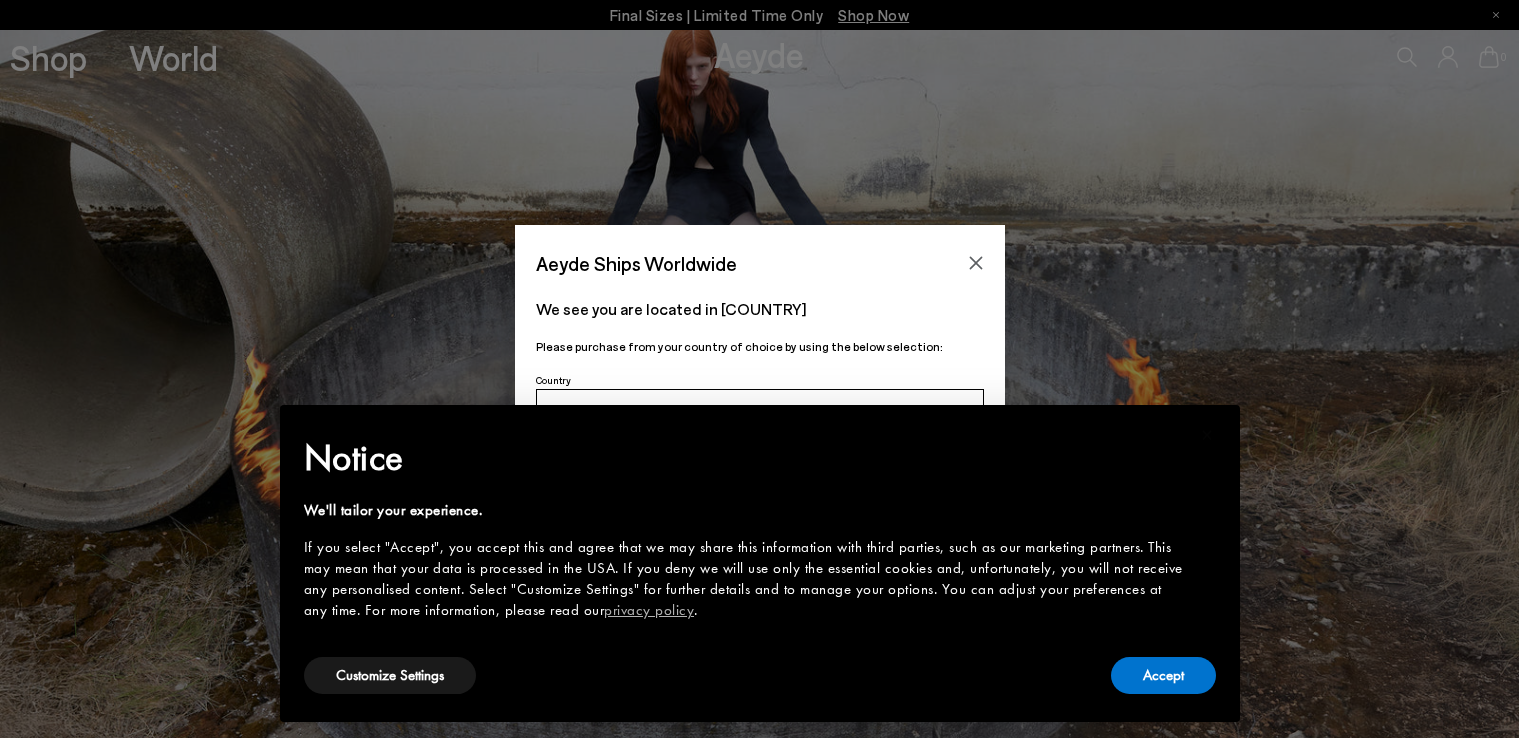 scroll, scrollTop: 0, scrollLeft: 0, axis: both 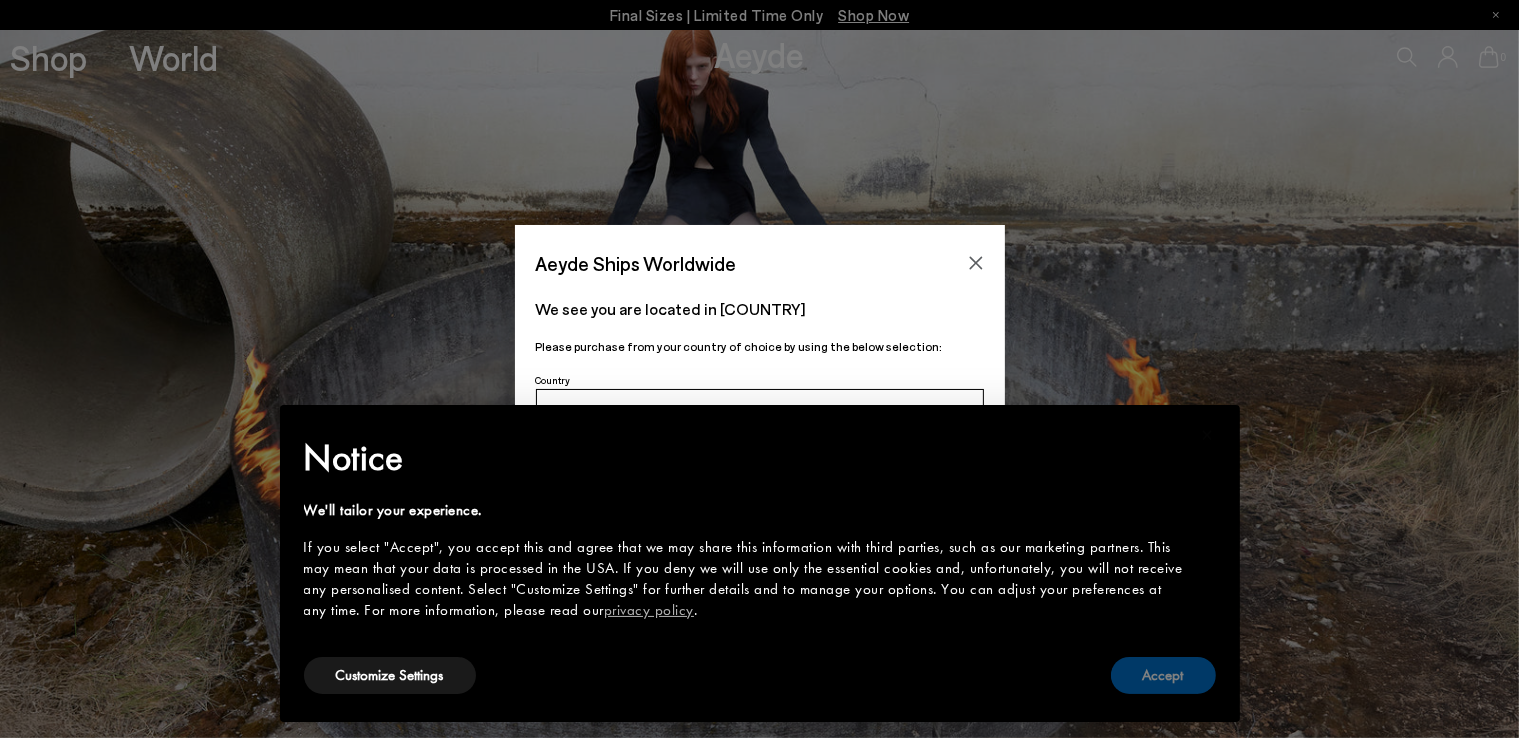 click on "Accept" at bounding box center [1163, 675] 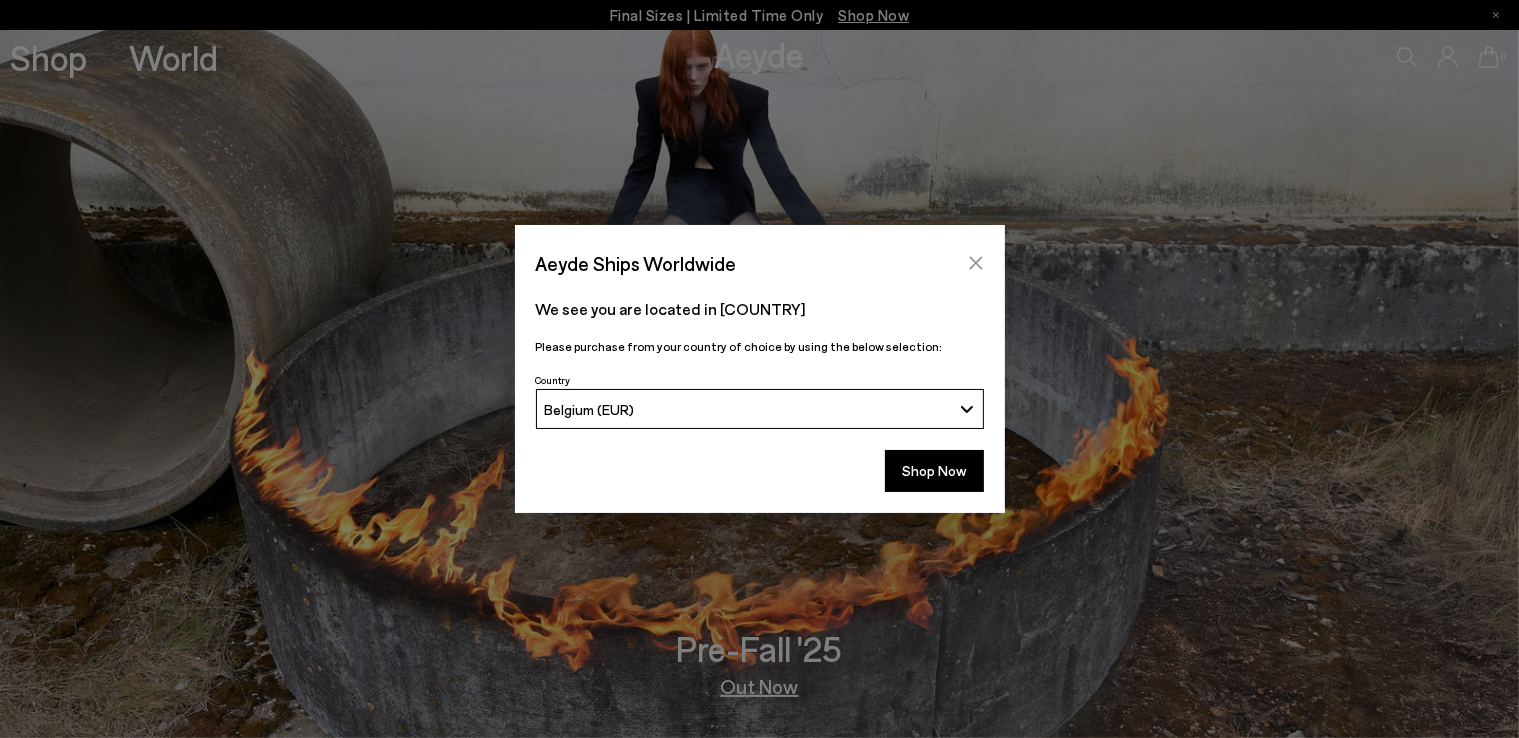 click 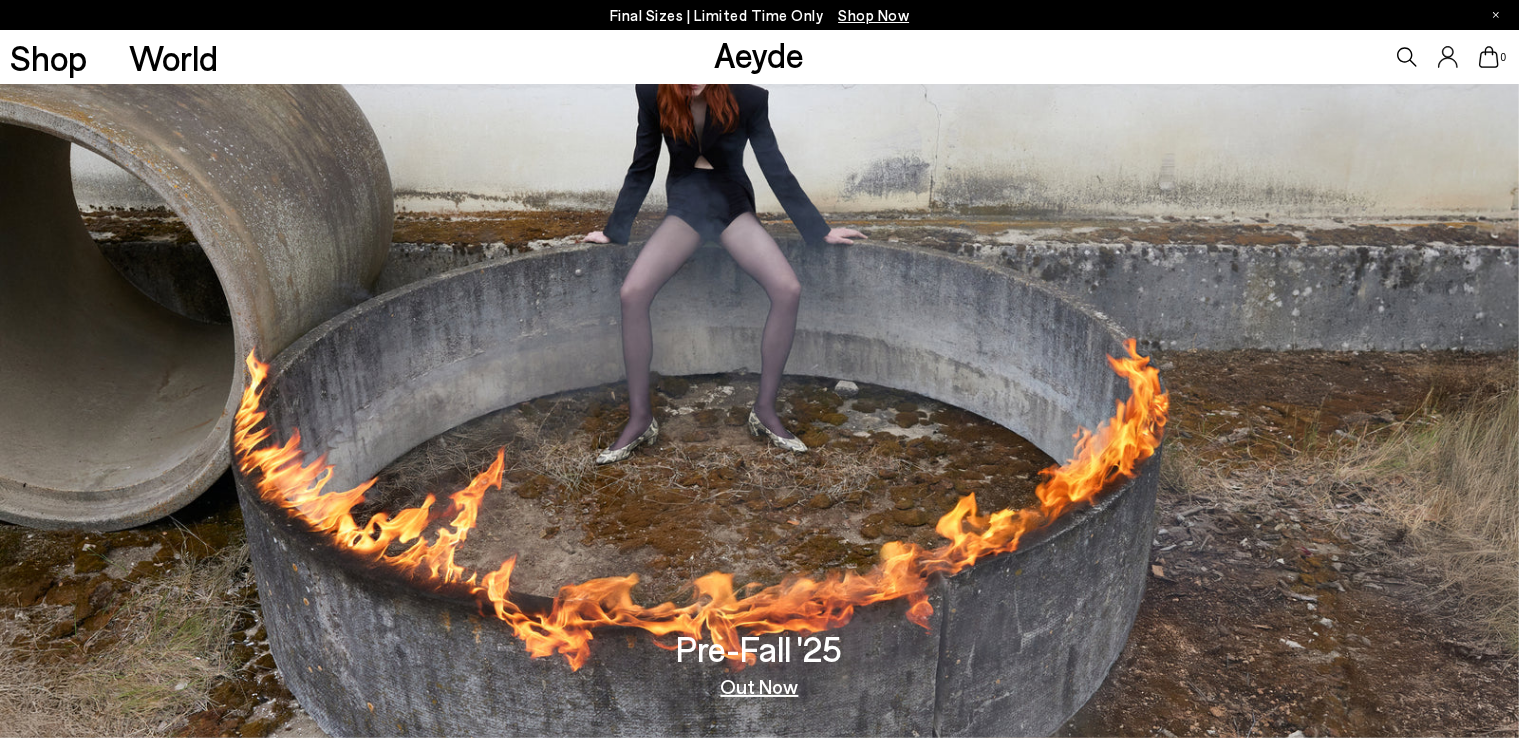 scroll, scrollTop: 200, scrollLeft: 0, axis: vertical 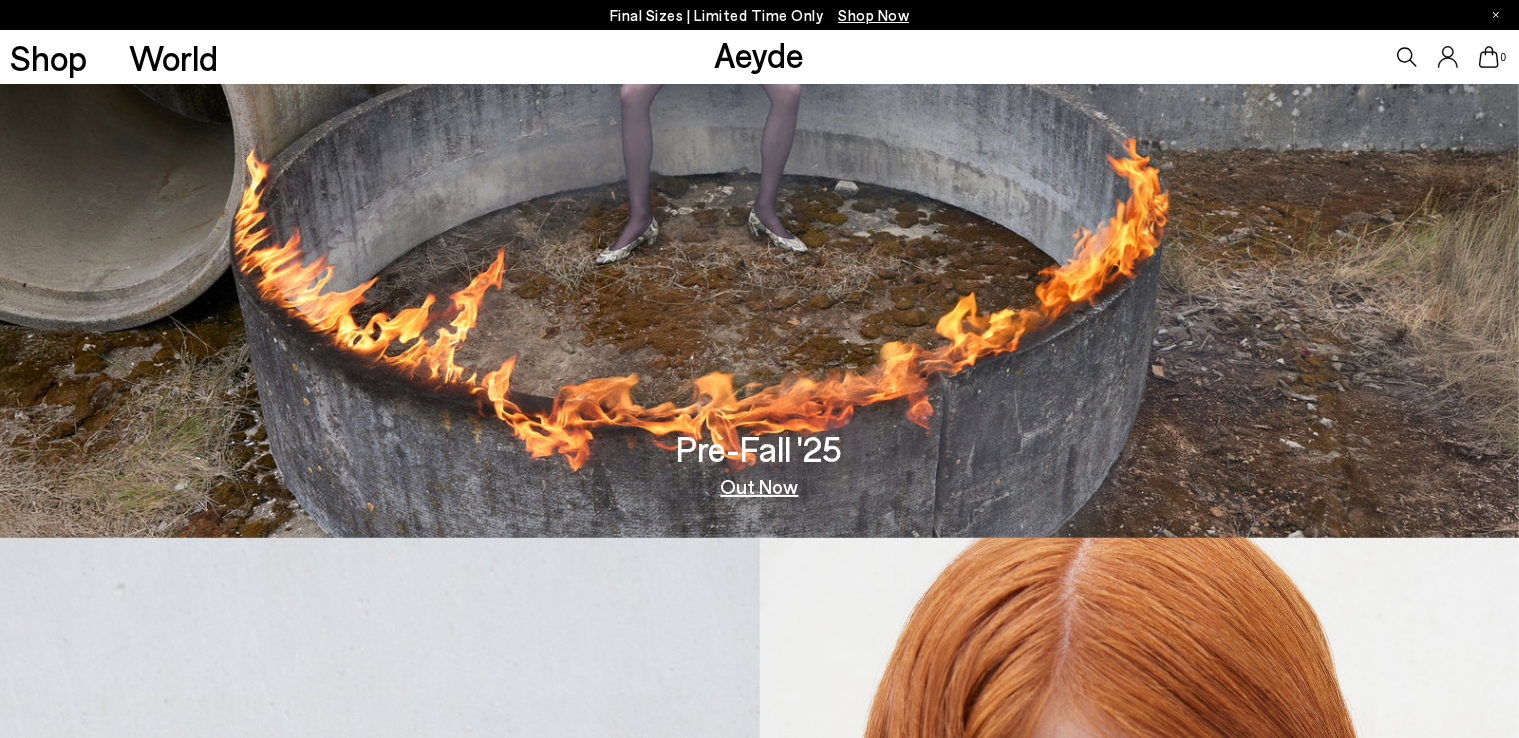 click on "Out Now" at bounding box center [760, 486] 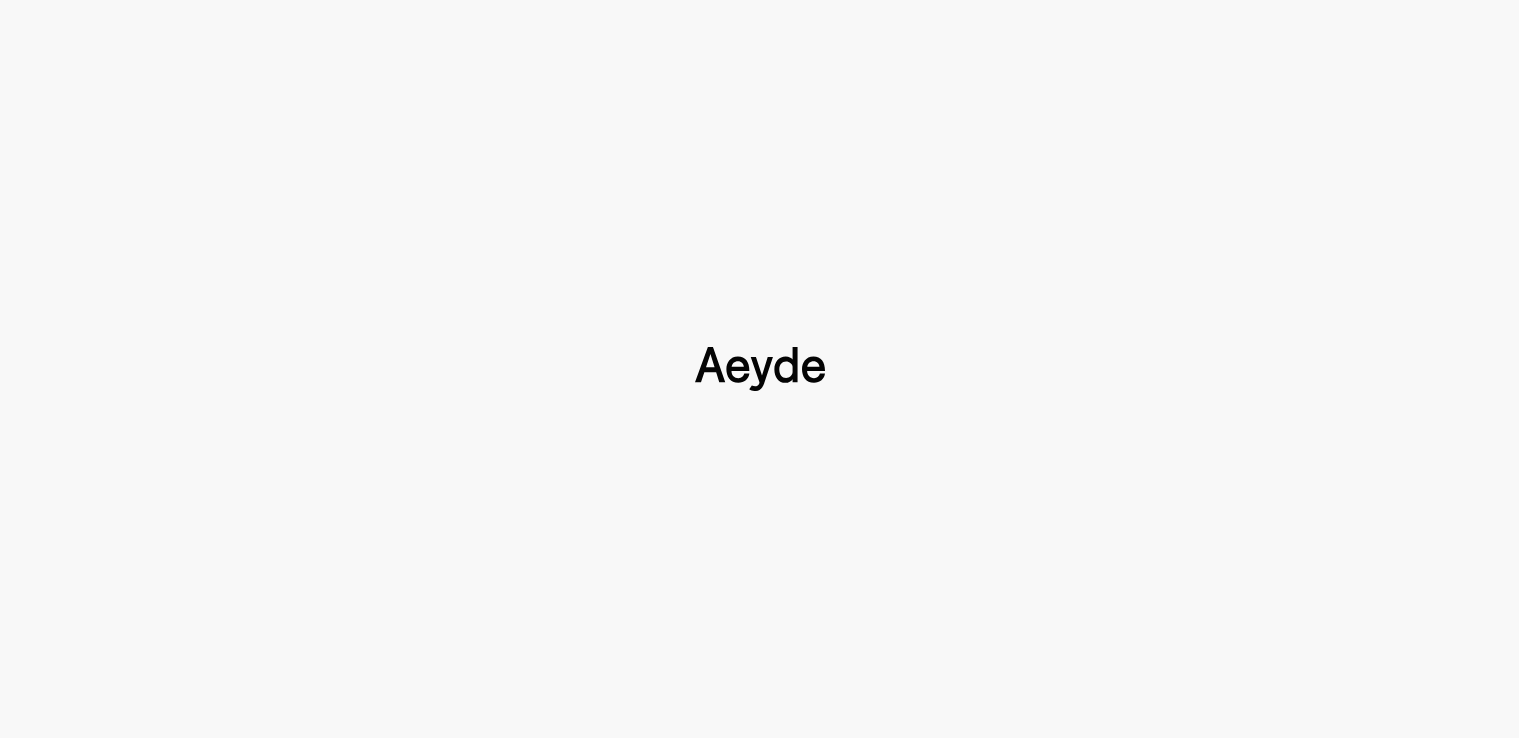 scroll, scrollTop: 0, scrollLeft: 0, axis: both 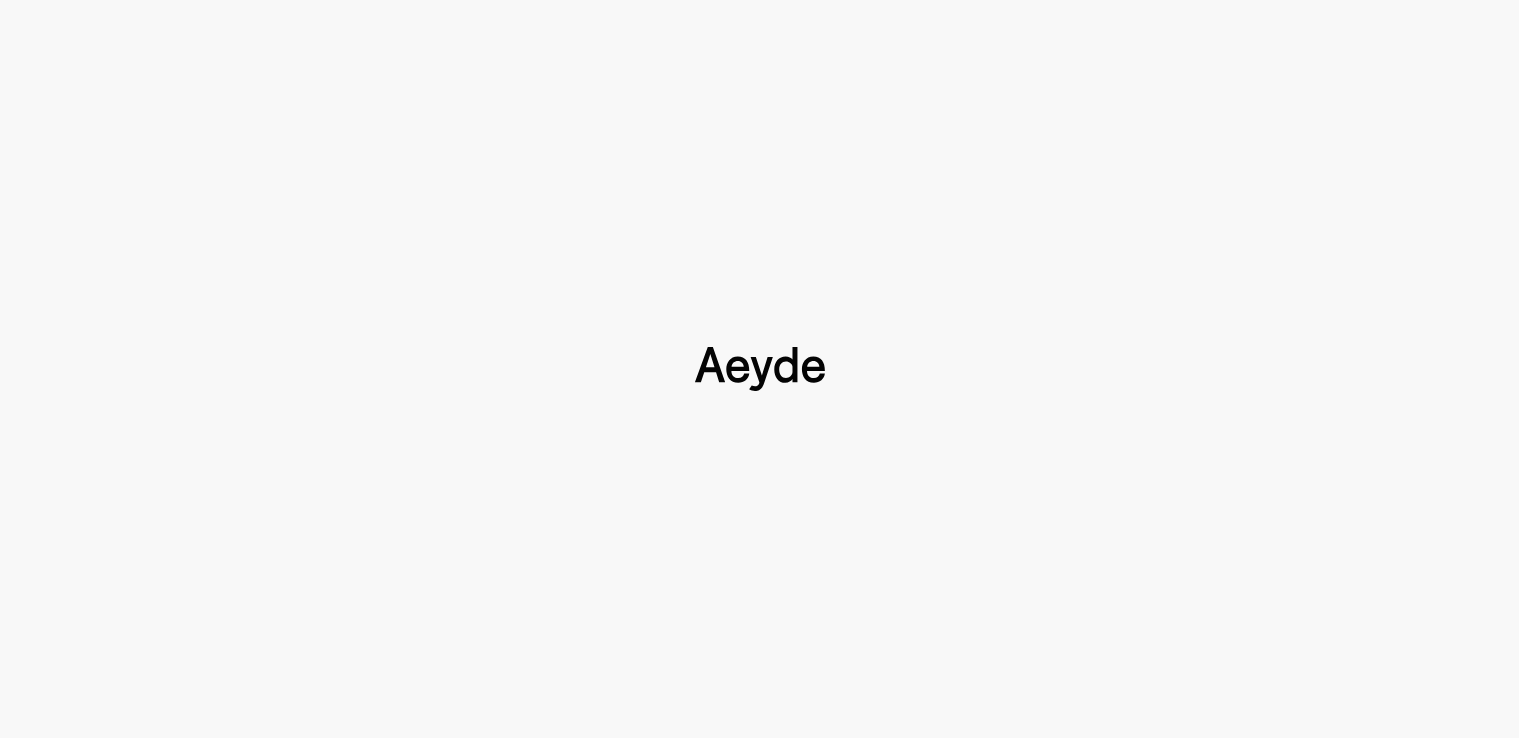 type 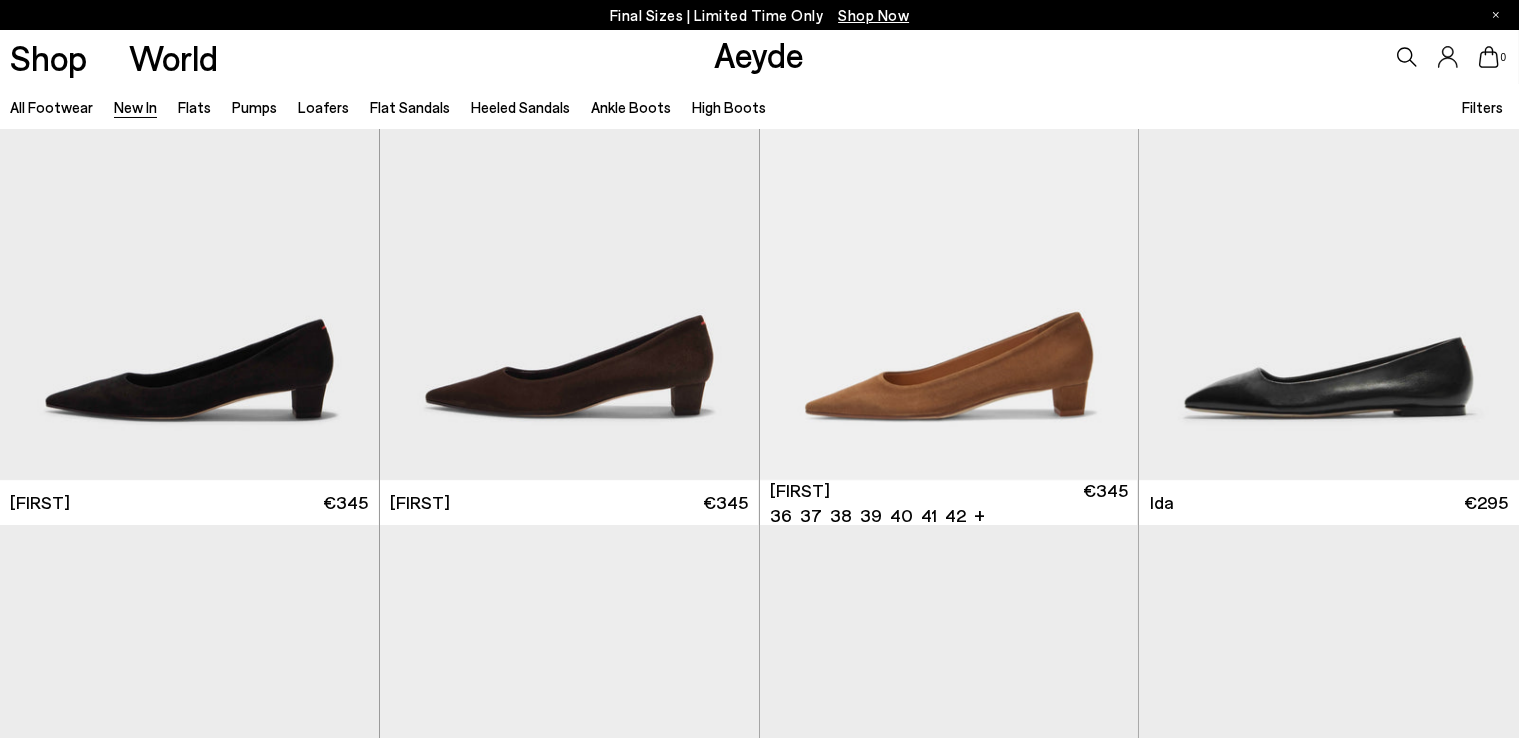 scroll, scrollTop: 7000, scrollLeft: 0, axis: vertical 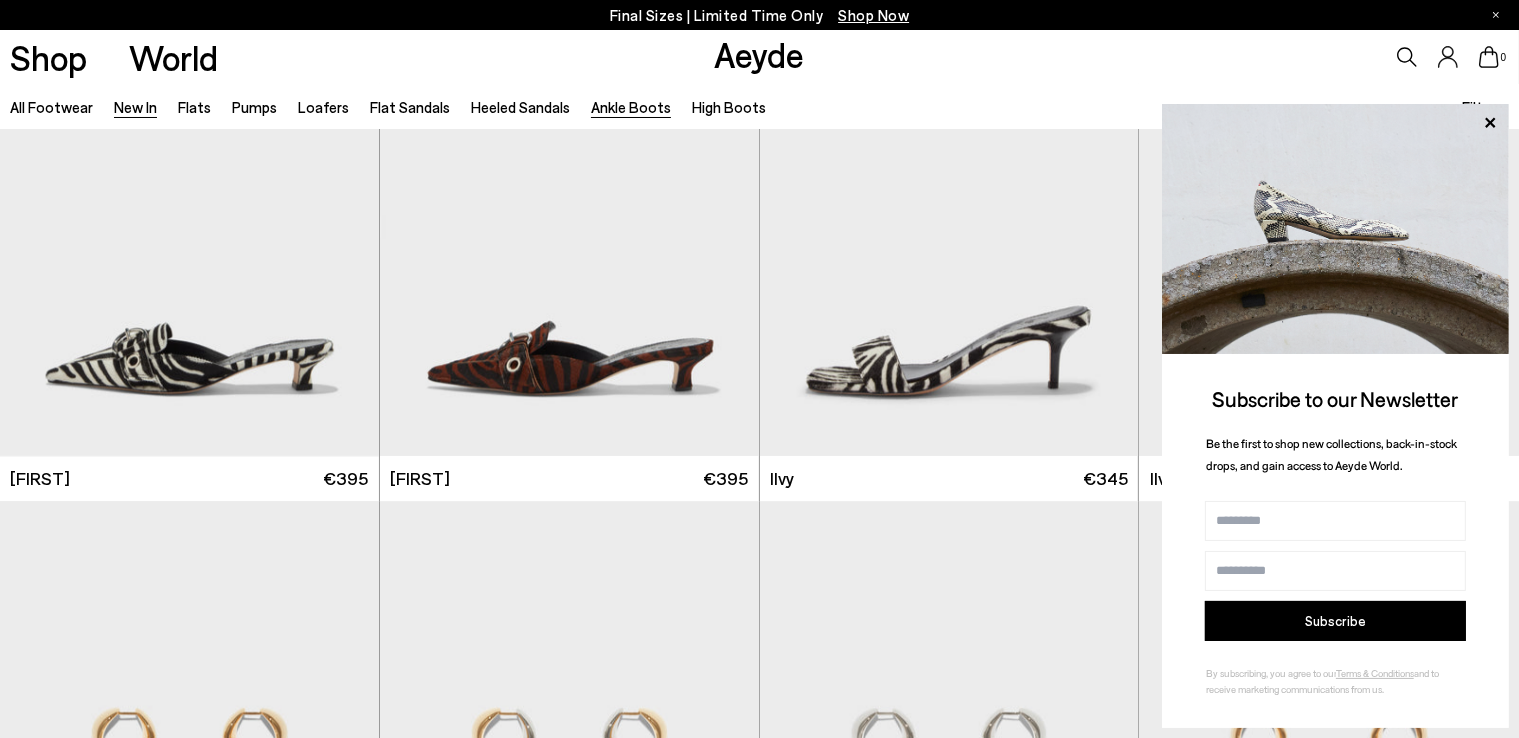 click on "Ankle Boots" at bounding box center [631, 107] 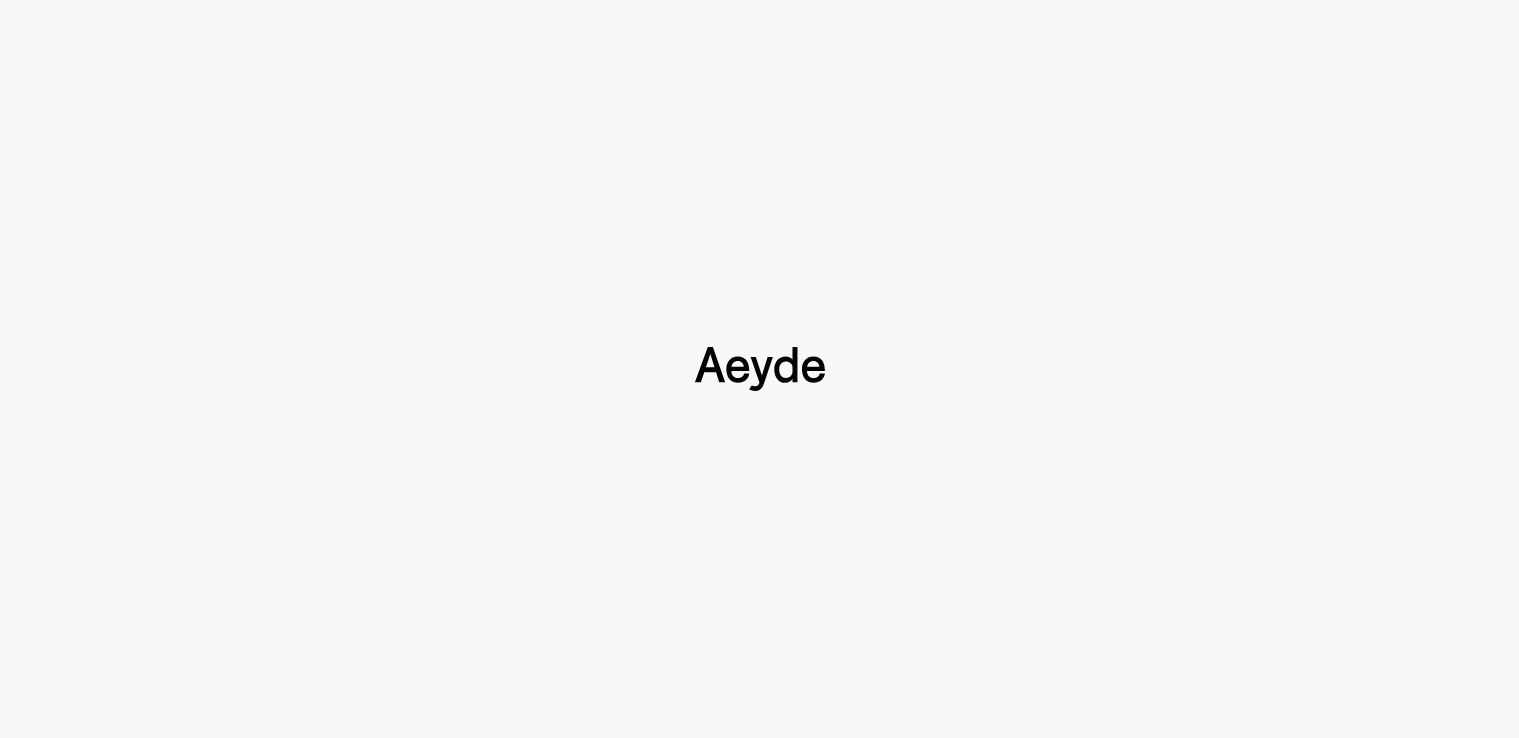 type 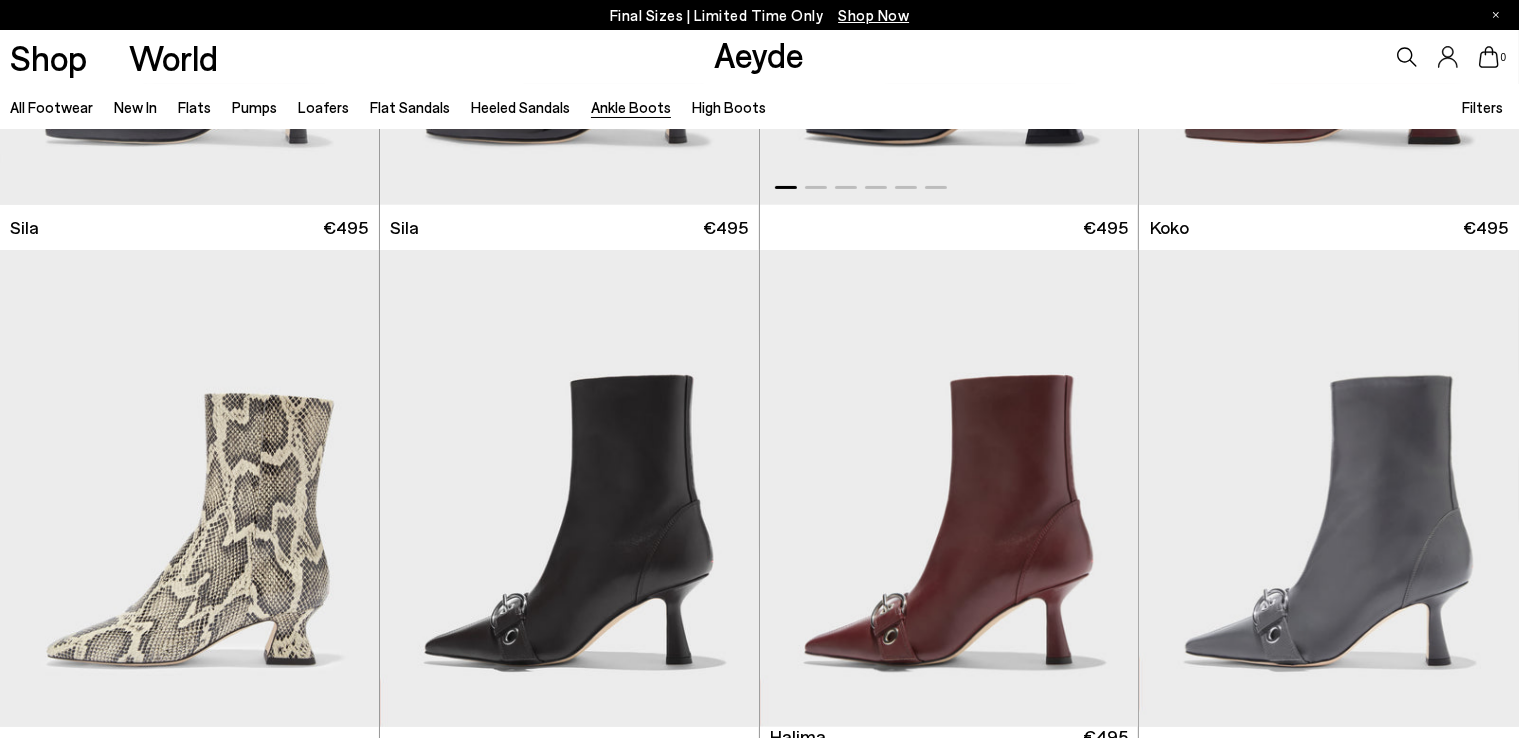 scroll, scrollTop: 500, scrollLeft: 0, axis: vertical 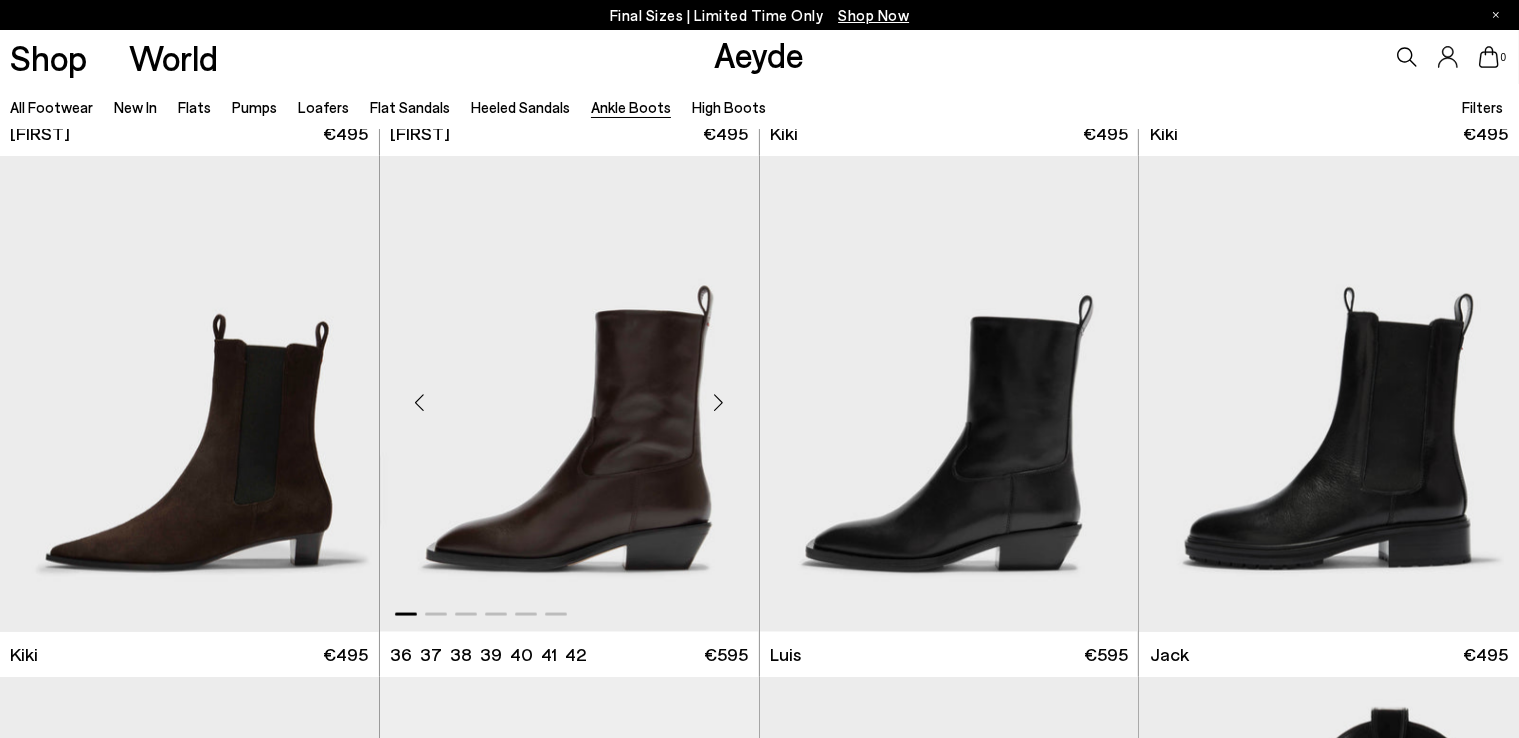 click at bounding box center (569, 394) 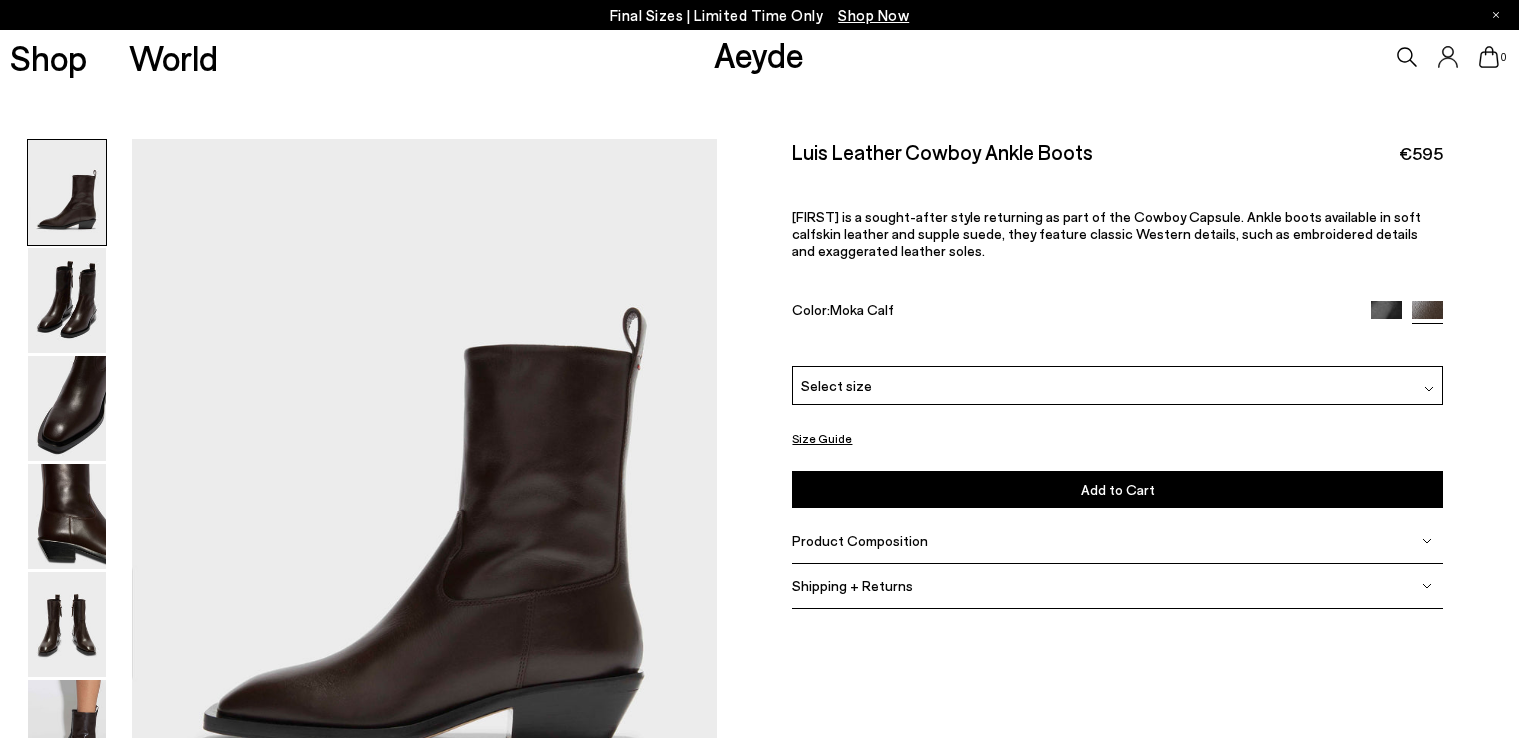 scroll, scrollTop: 0, scrollLeft: 0, axis: both 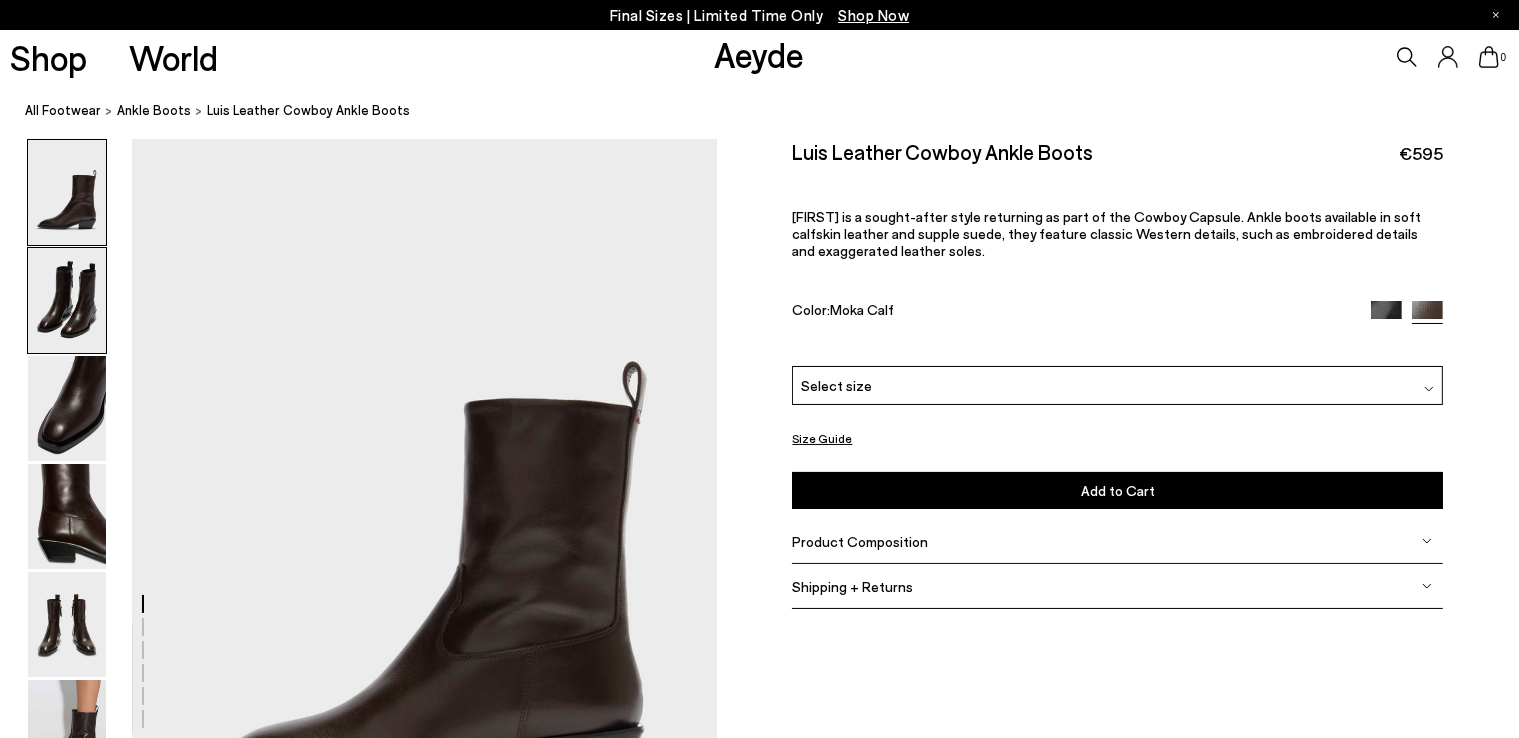 click at bounding box center (67, 300) 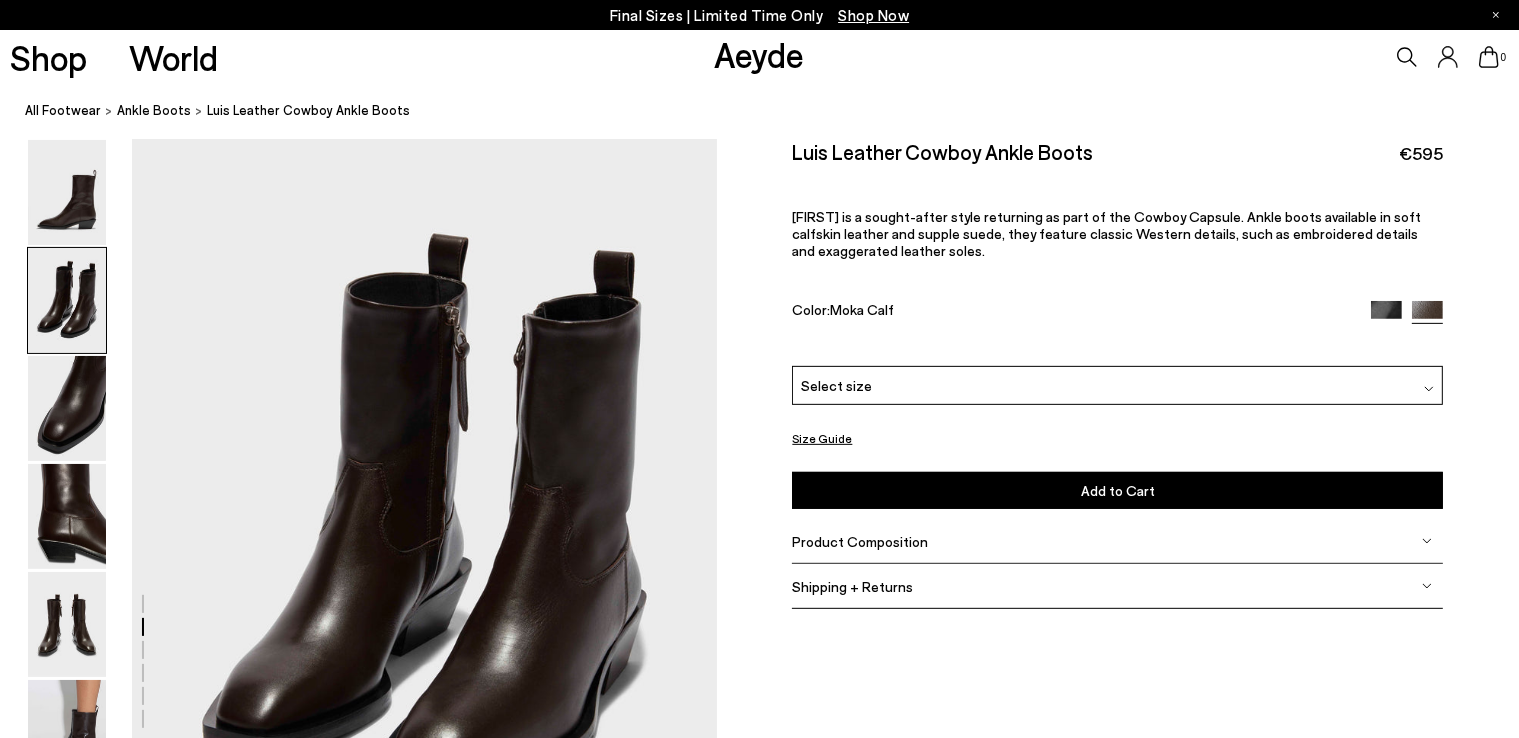 scroll, scrollTop: 984, scrollLeft: 0, axis: vertical 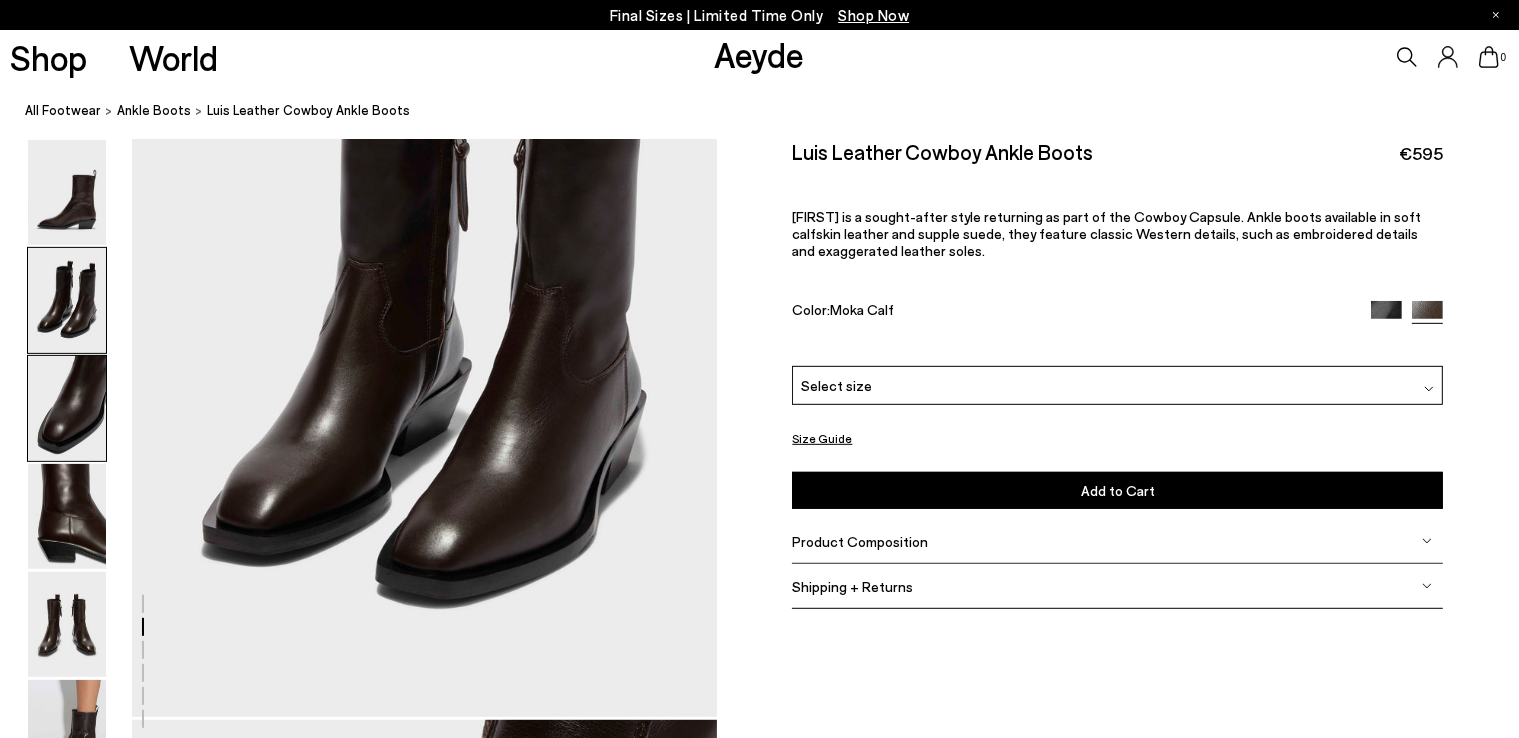 click at bounding box center (67, 408) 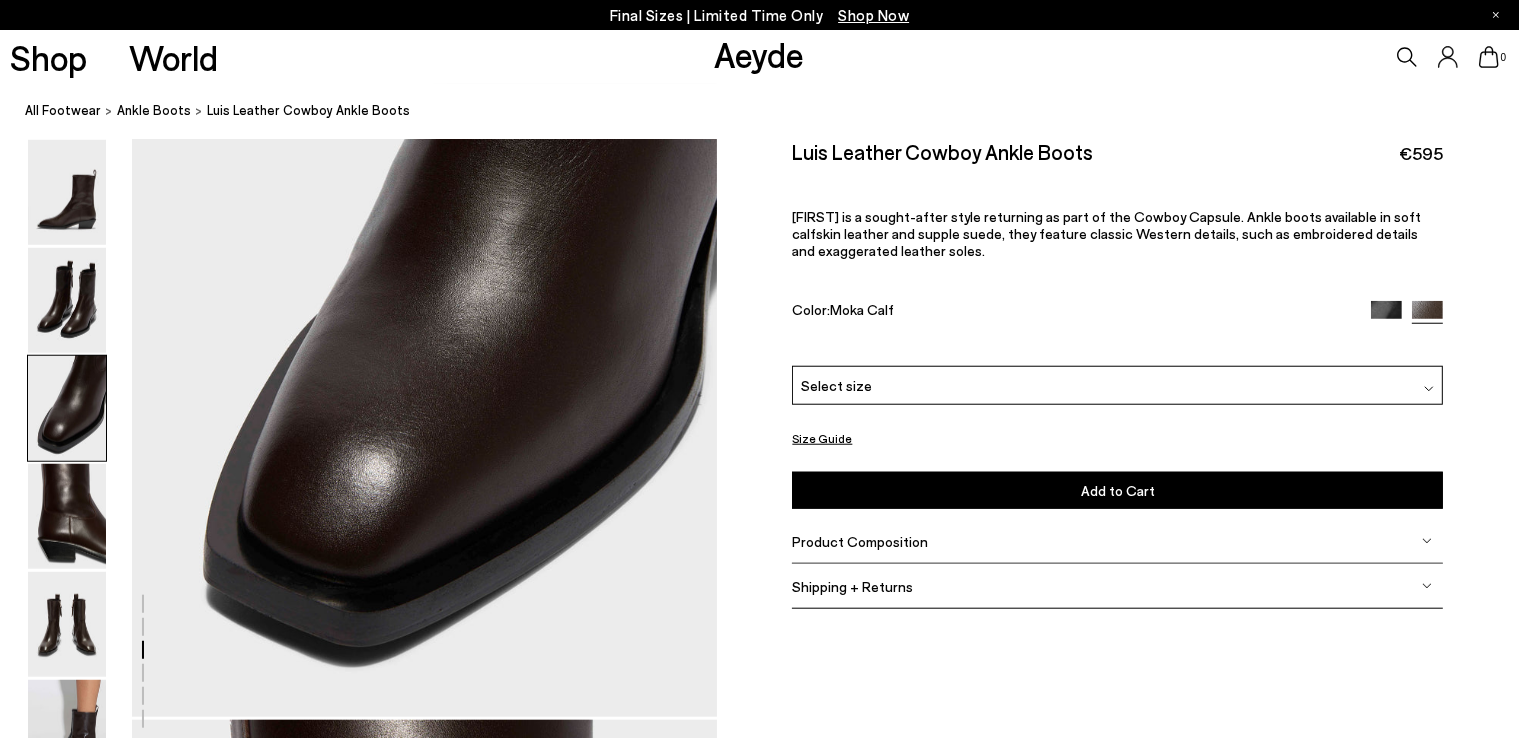 scroll, scrollTop: 1866, scrollLeft: 0, axis: vertical 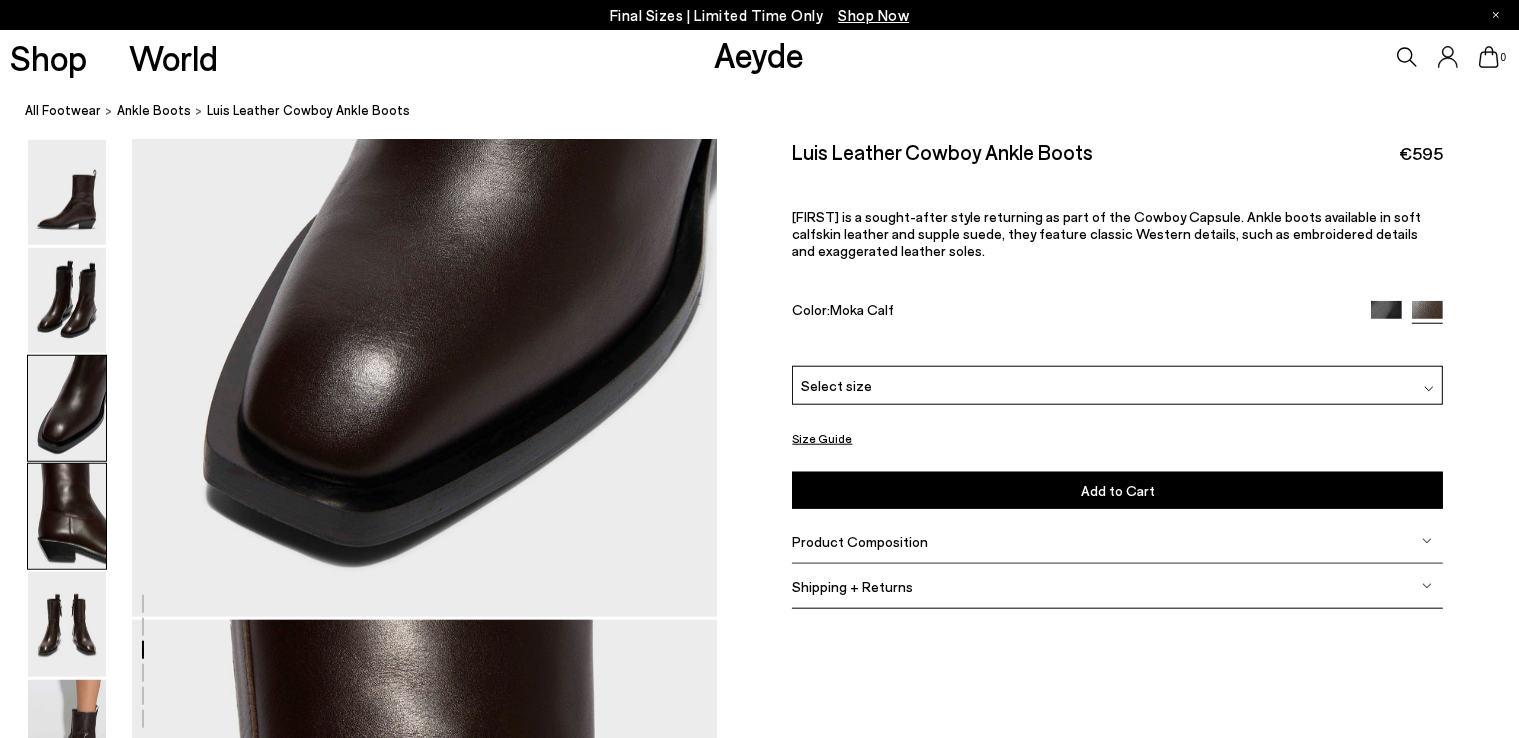 click at bounding box center (67, 516) 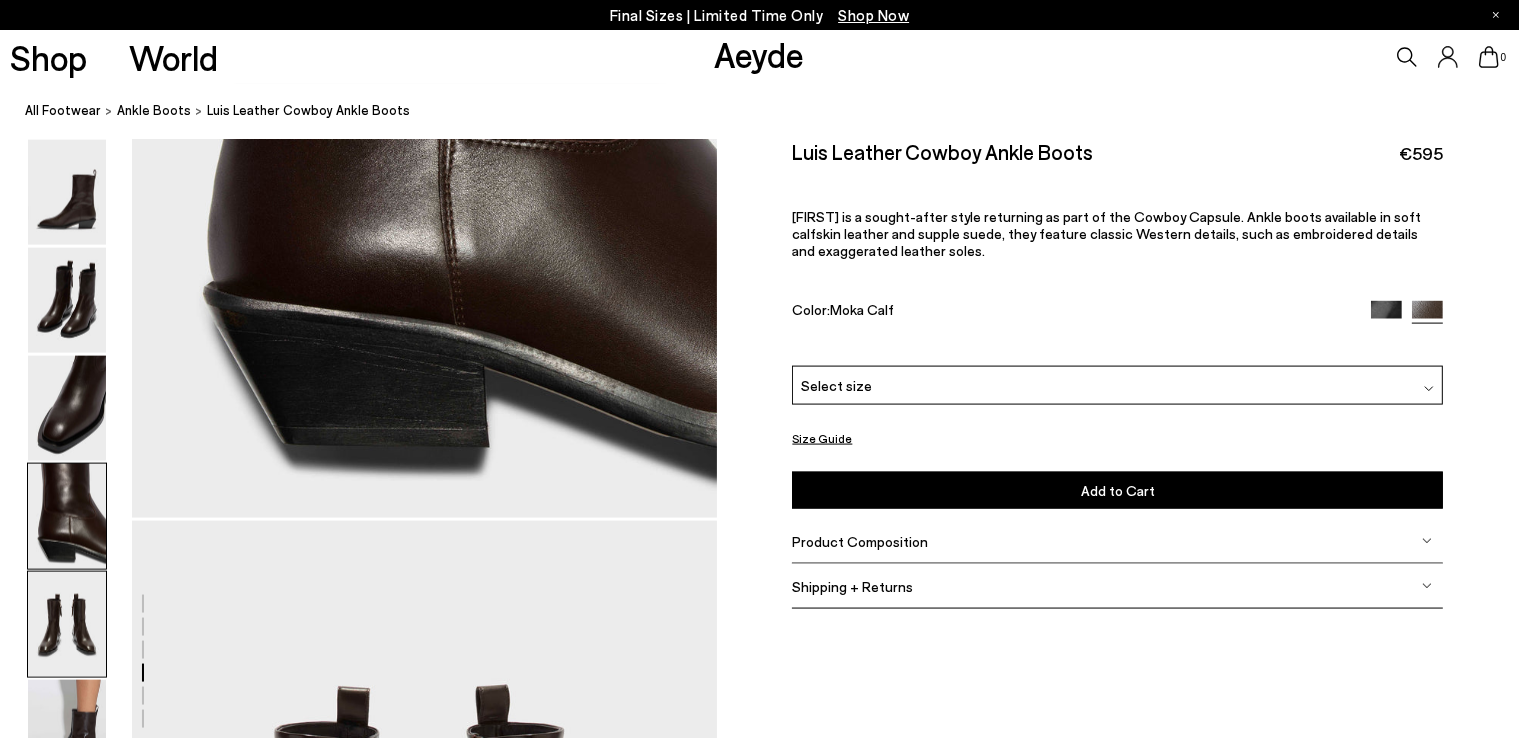 click at bounding box center (67, 624) 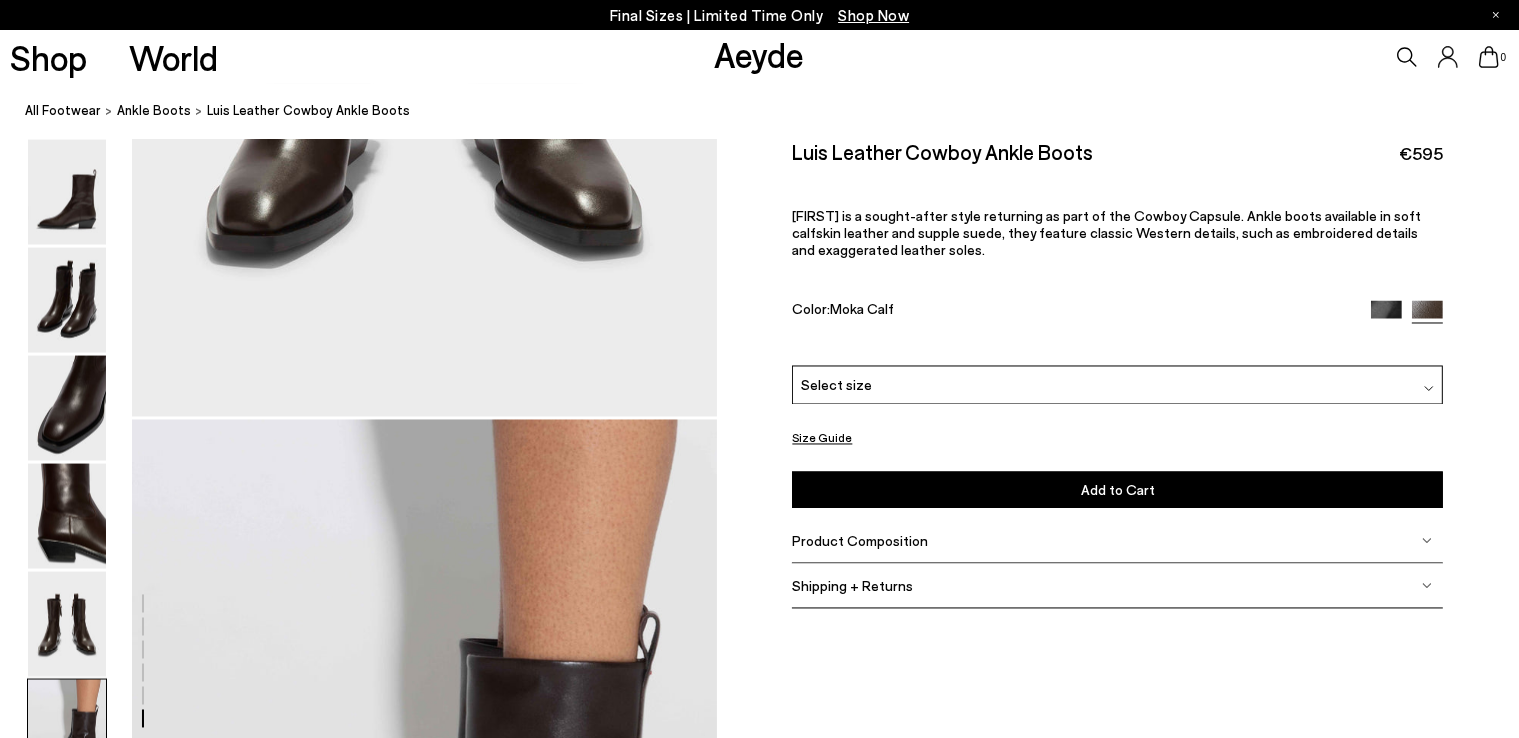scroll, scrollTop: 3931, scrollLeft: 0, axis: vertical 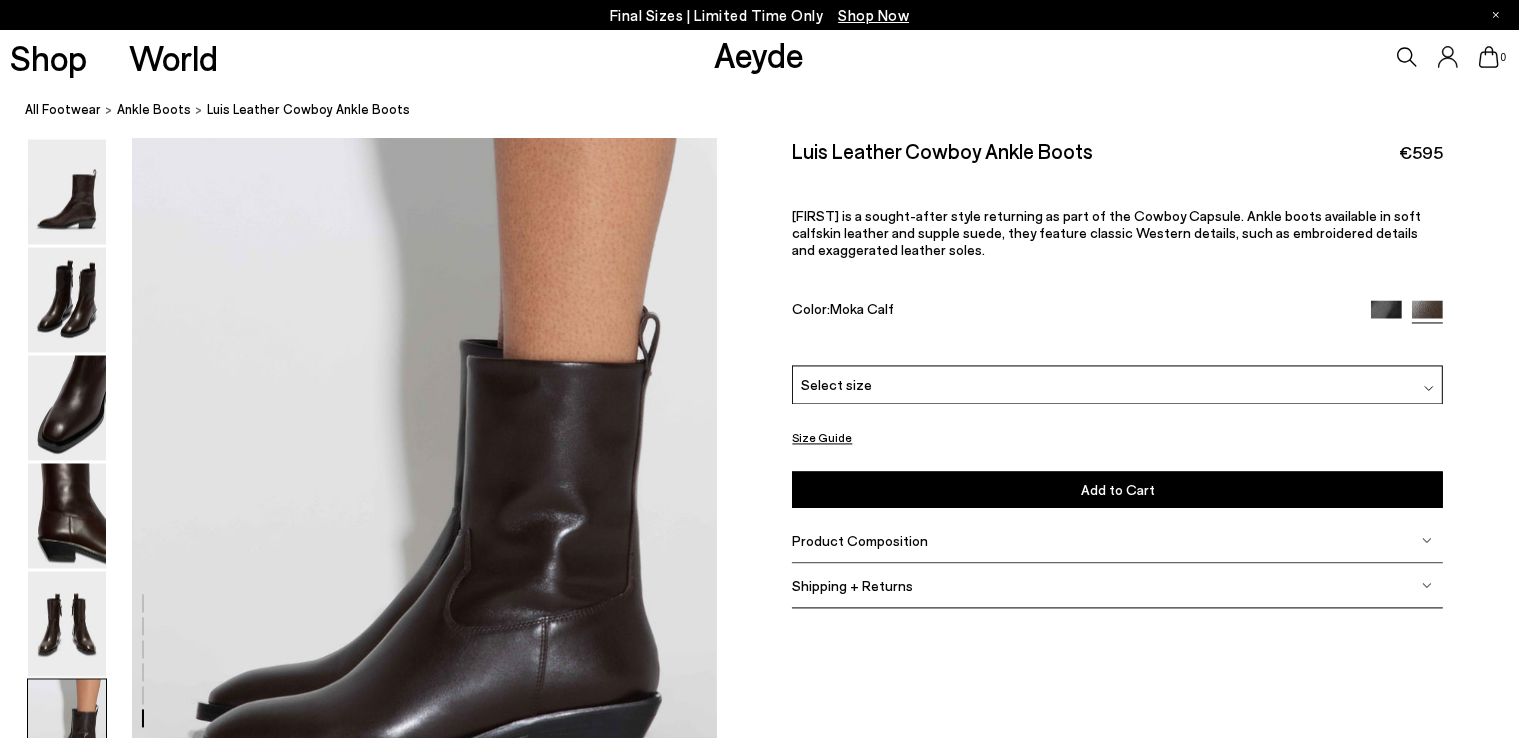 click at bounding box center [67, 732] 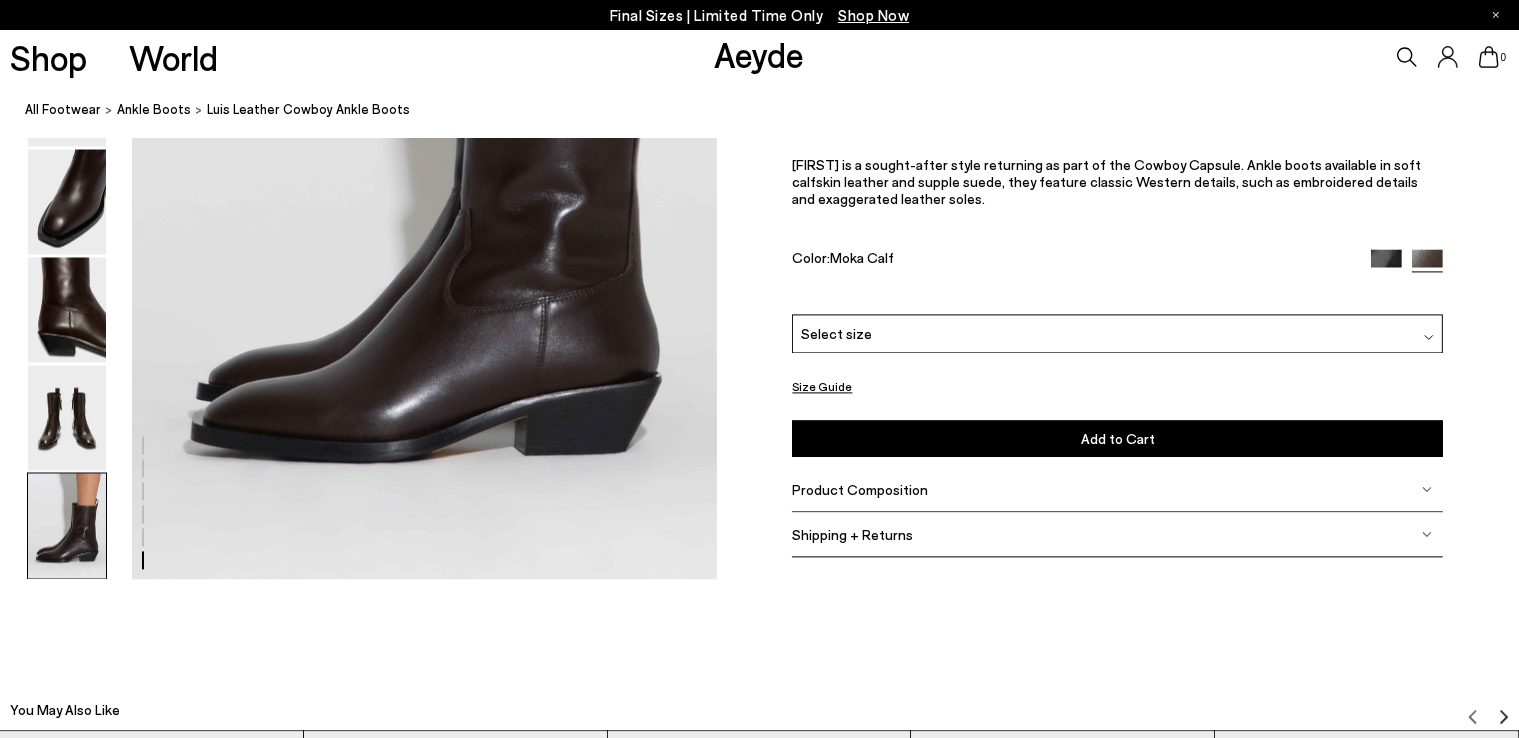scroll, scrollTop: 4151, scrollLeft: 0, axis: vertical 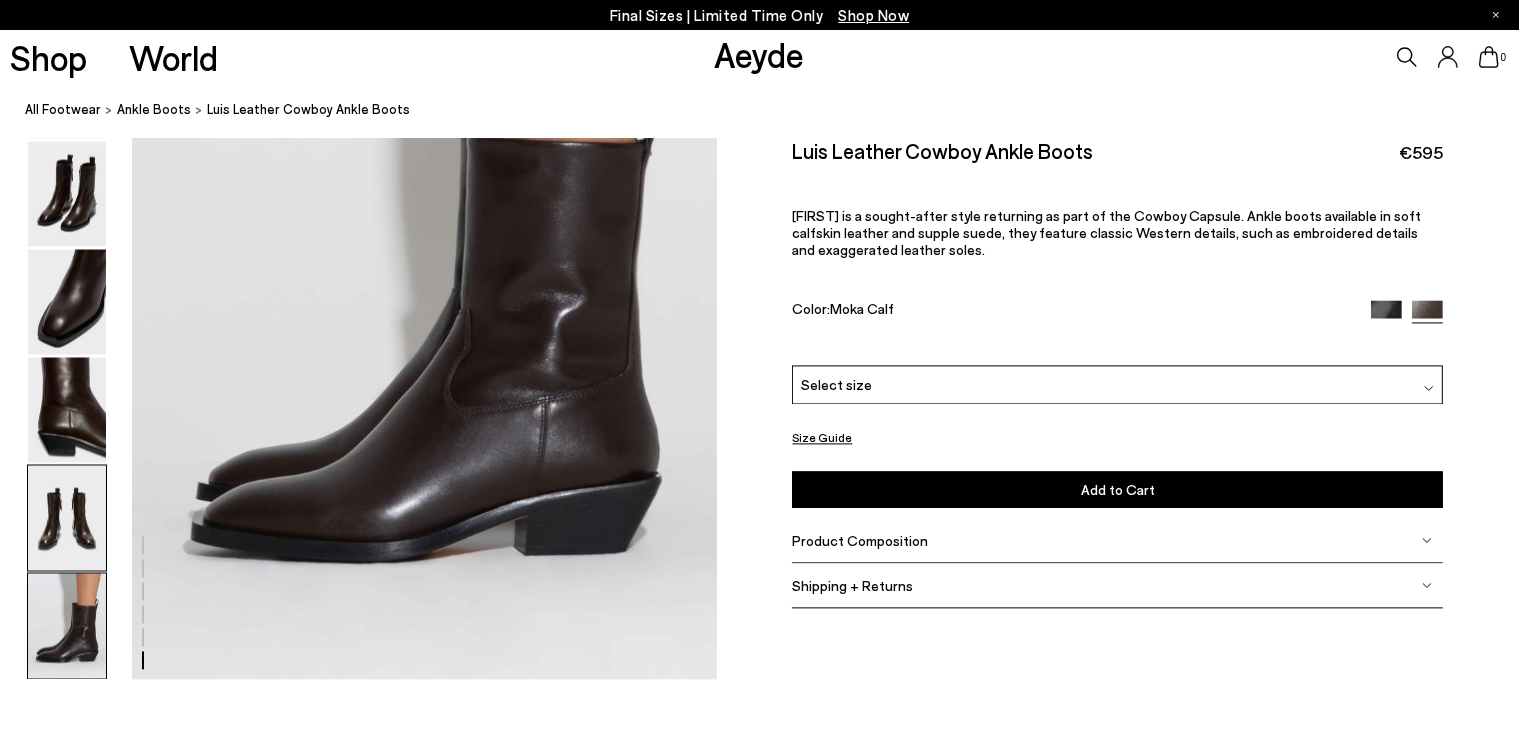 click at bounding box center [67, 517] 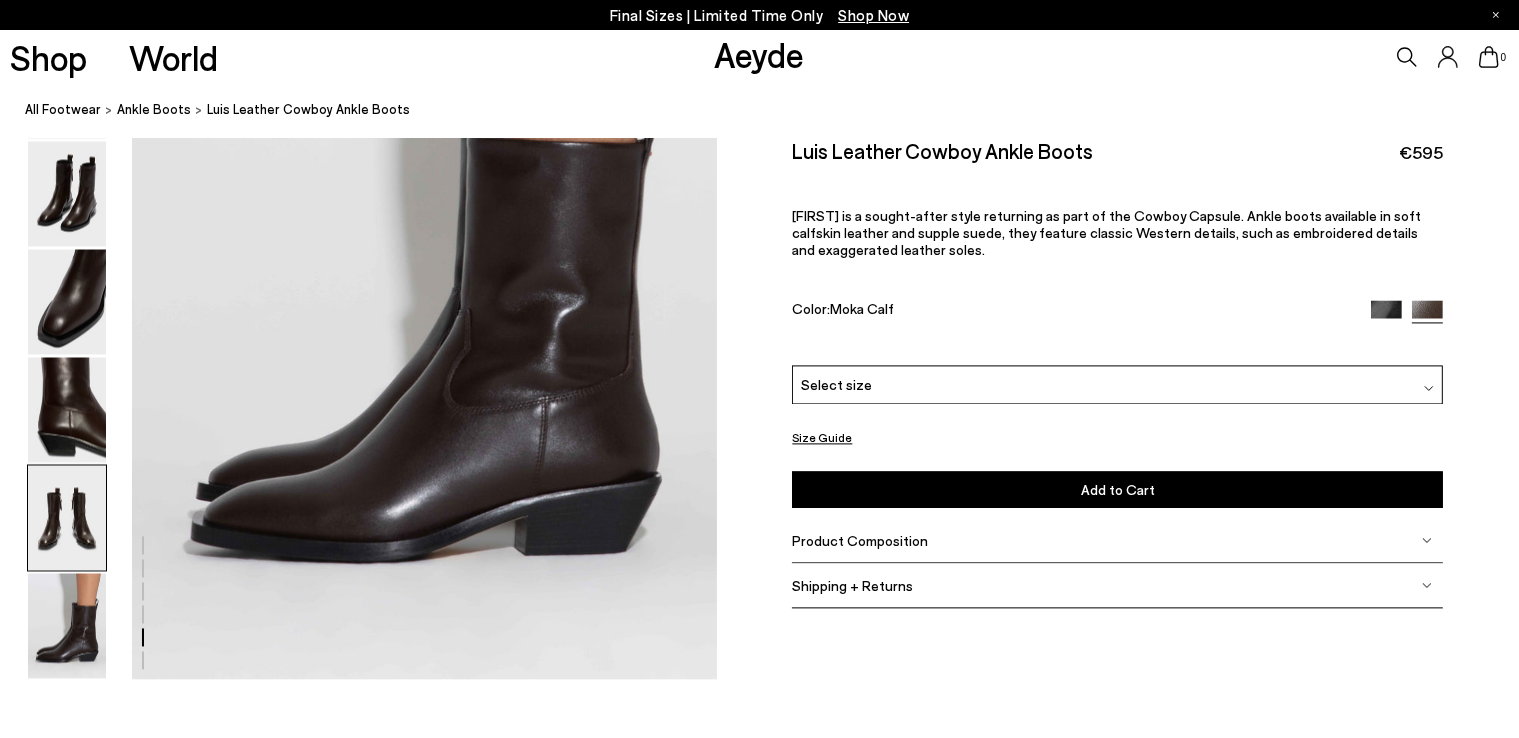 scroll, scrollTop: 3131, scrollLeft: 0, axis: vertical 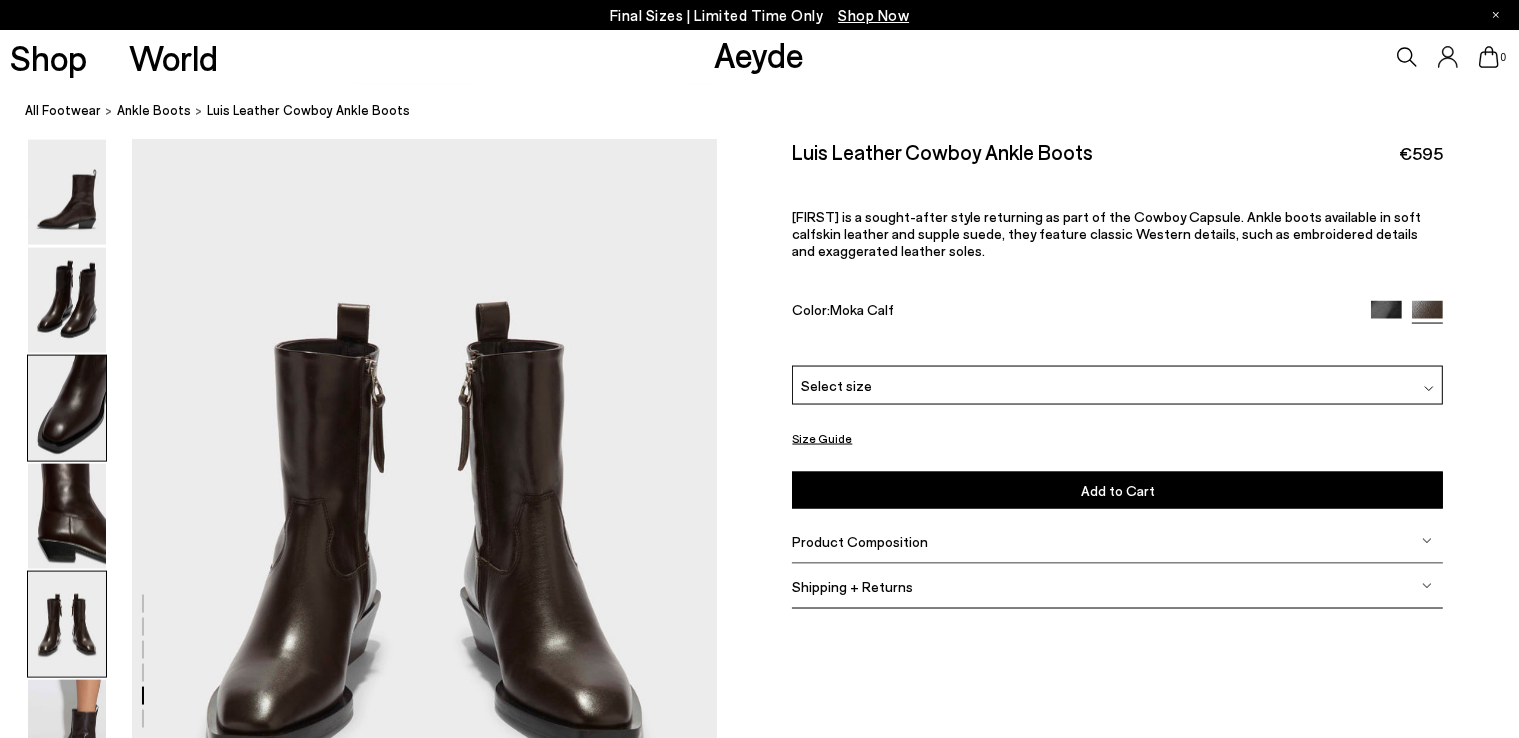 click at bounding box center (67, 408) 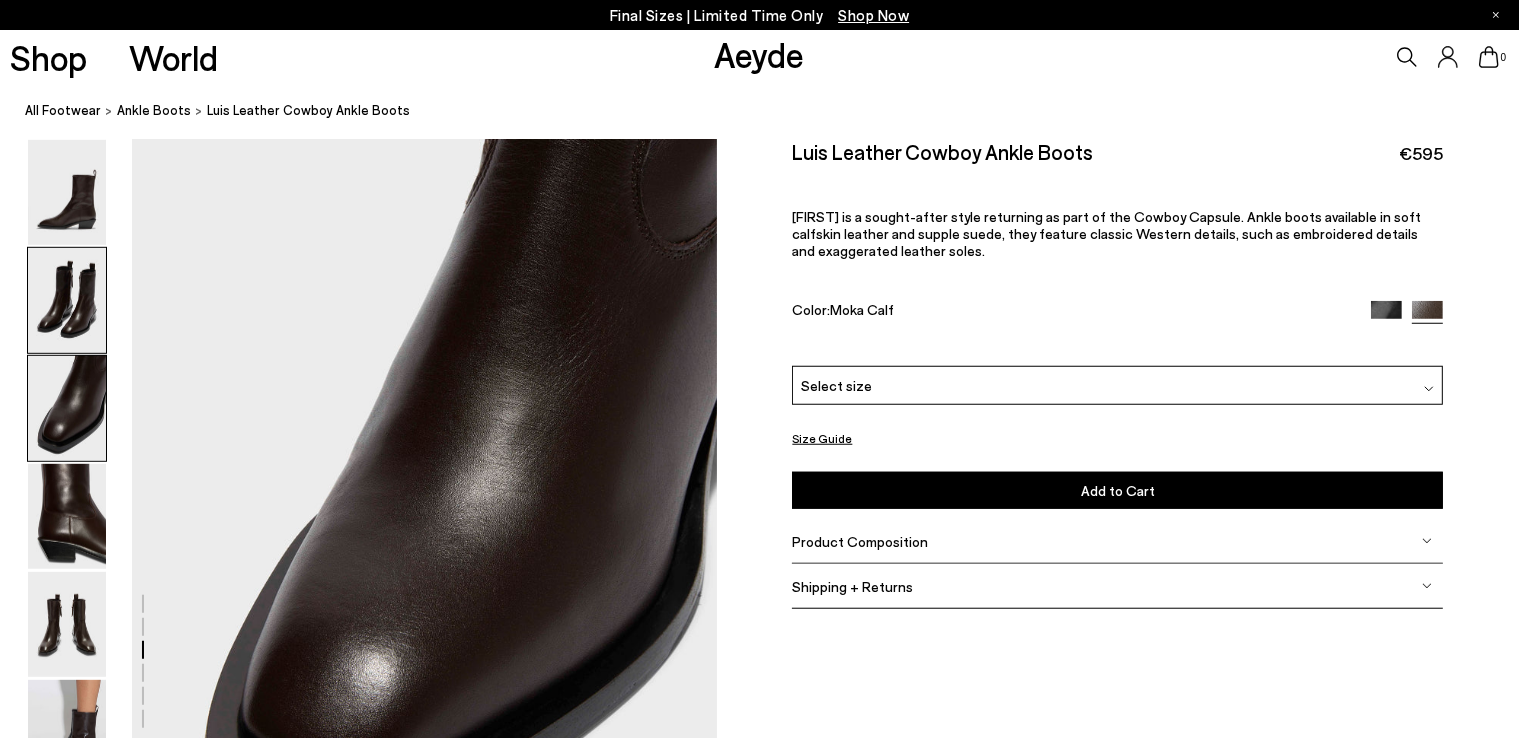 click at bounding box center (67, 300) 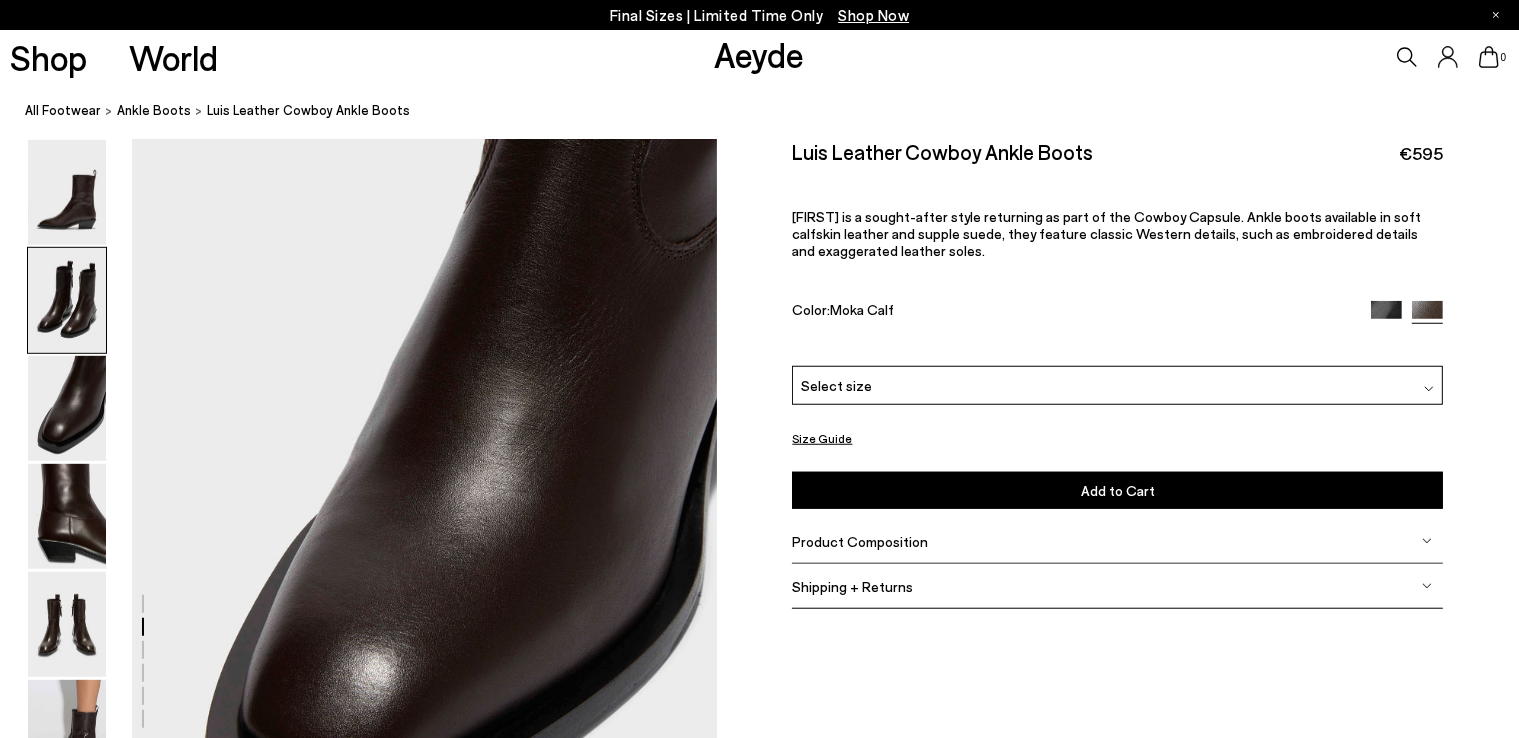 scroll, scrollTop: 784, scrollLeft: 0, axis: vertical 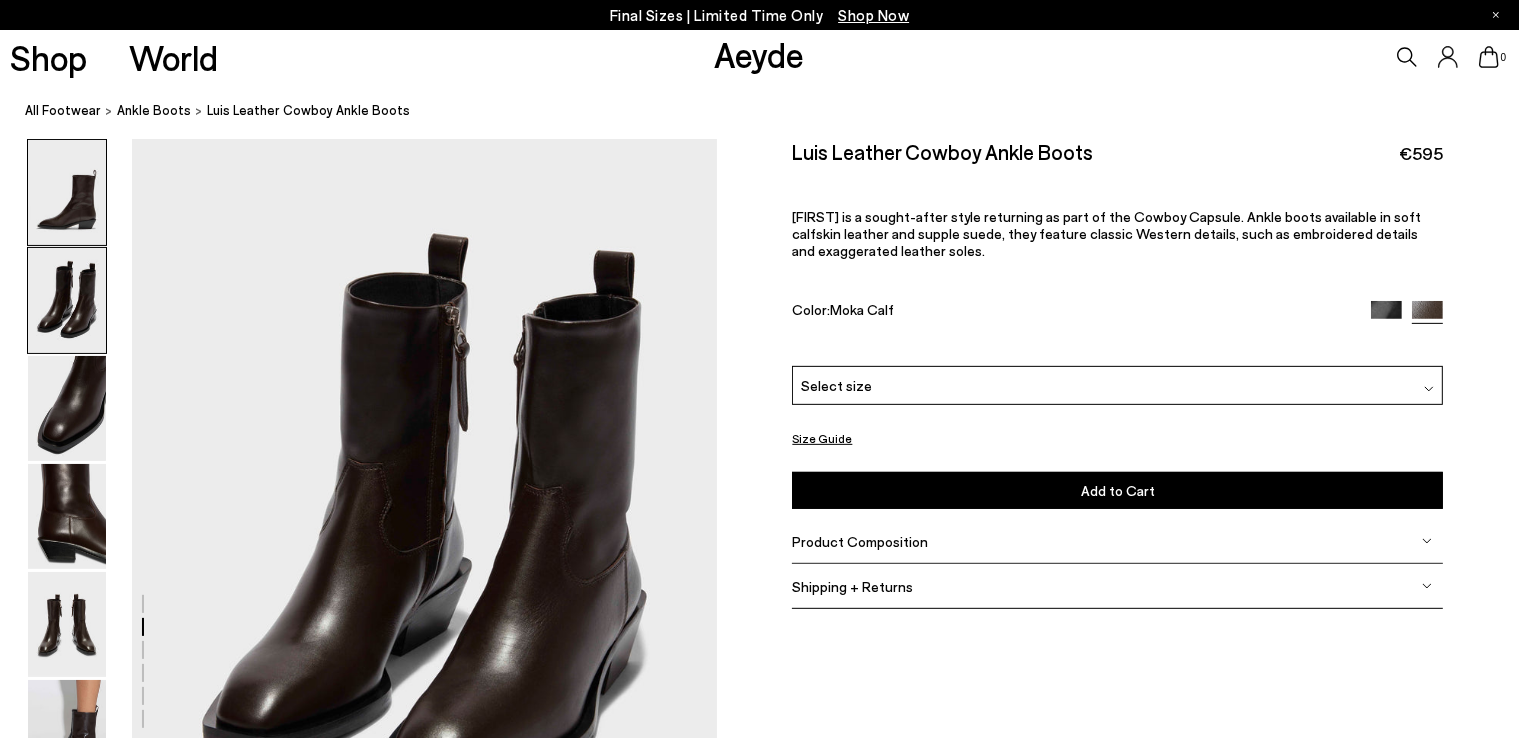 click at bounding box center [67, 192] 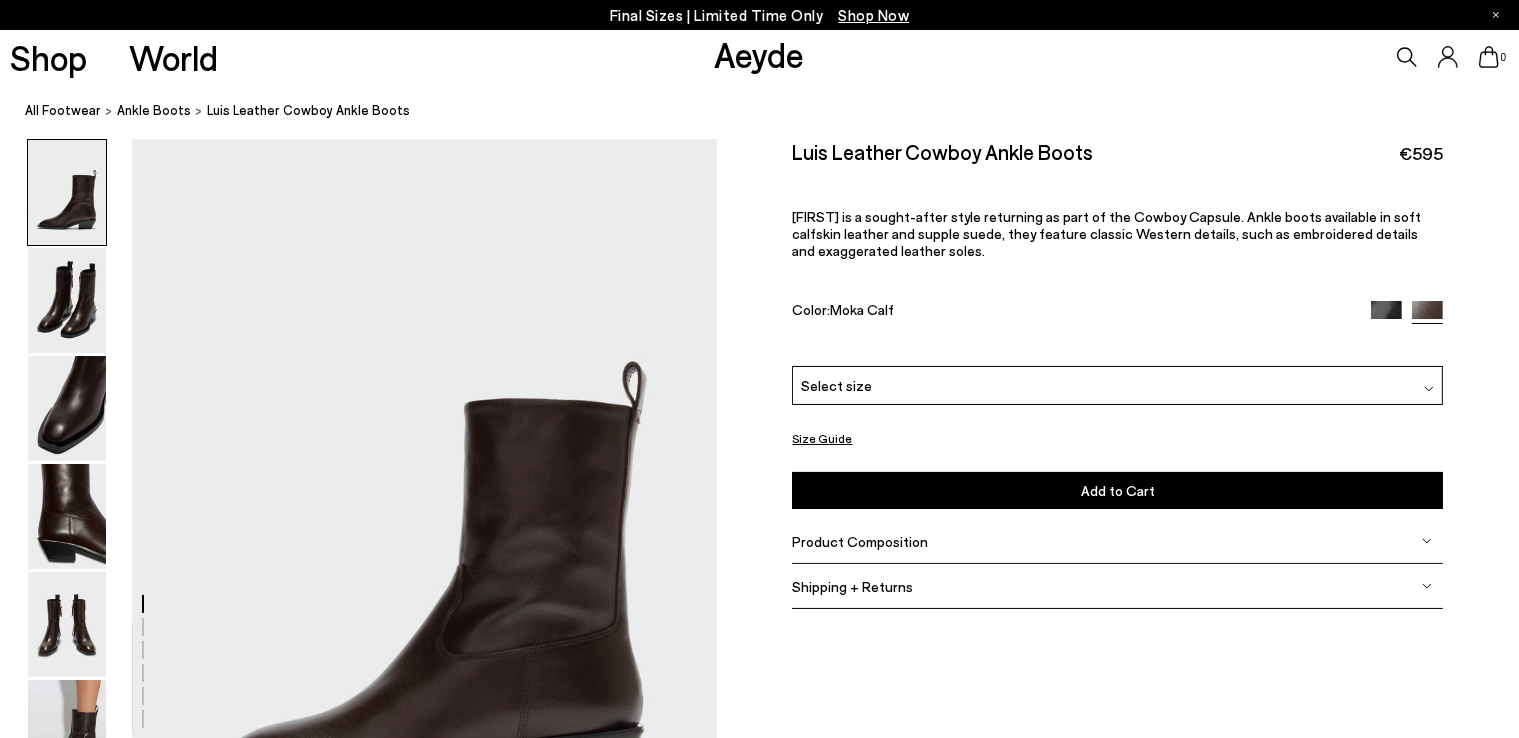 scroll, scrollTop: 200, scrollLeft: 0, axis: vertical 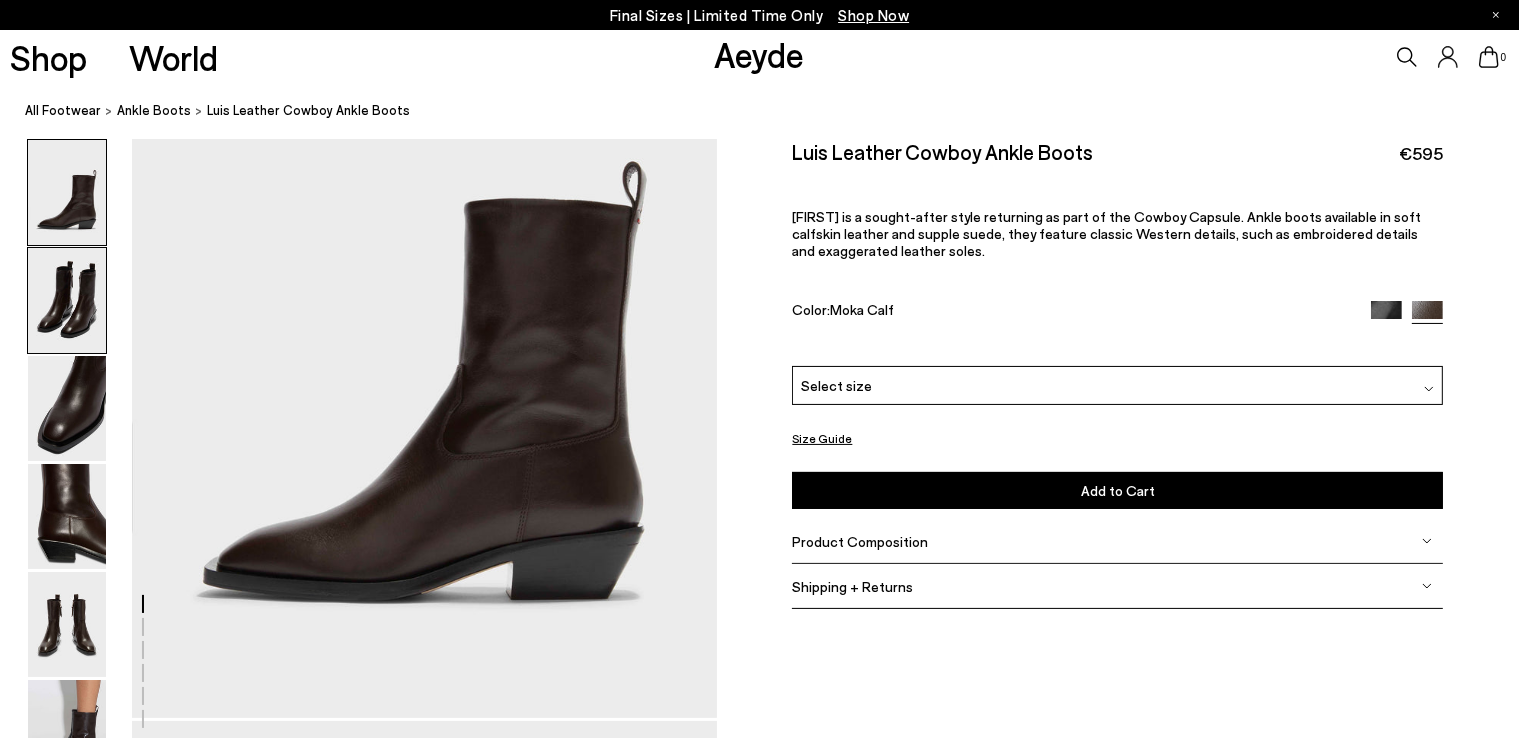 click at bounding box center [67, 300] 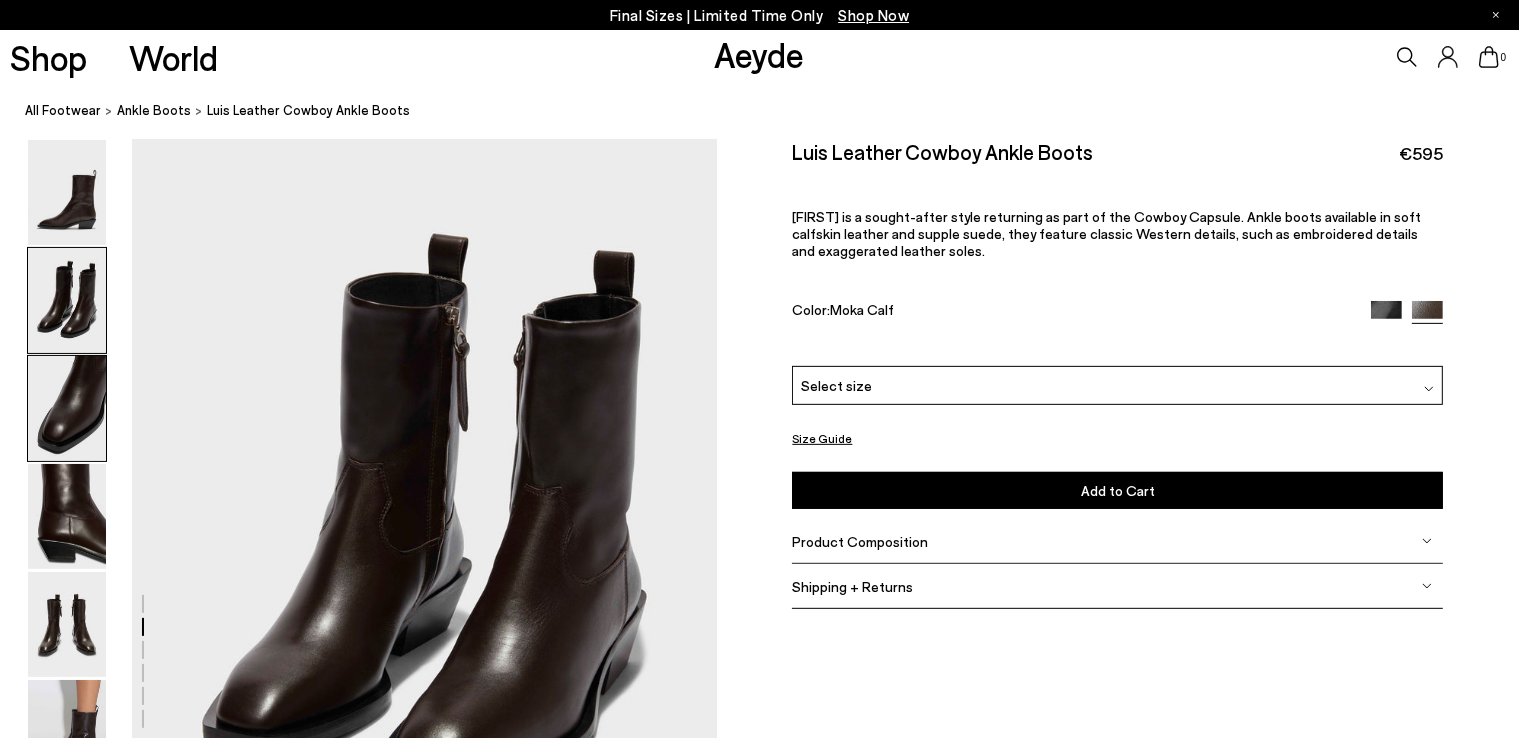 click at bounding box center (67, 408) 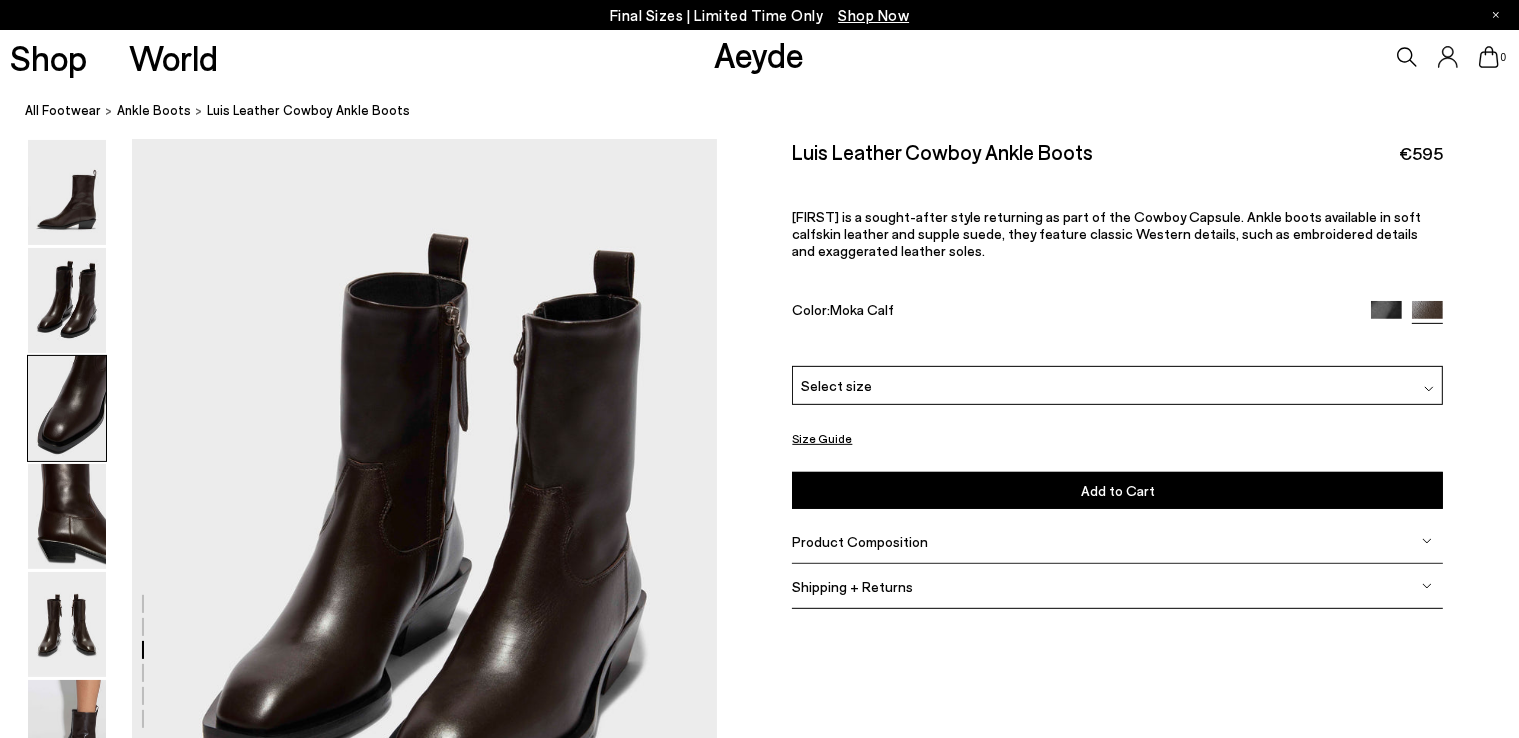 scroll, scrollTop: 1566, scrollLeft: 0, axis: vertical 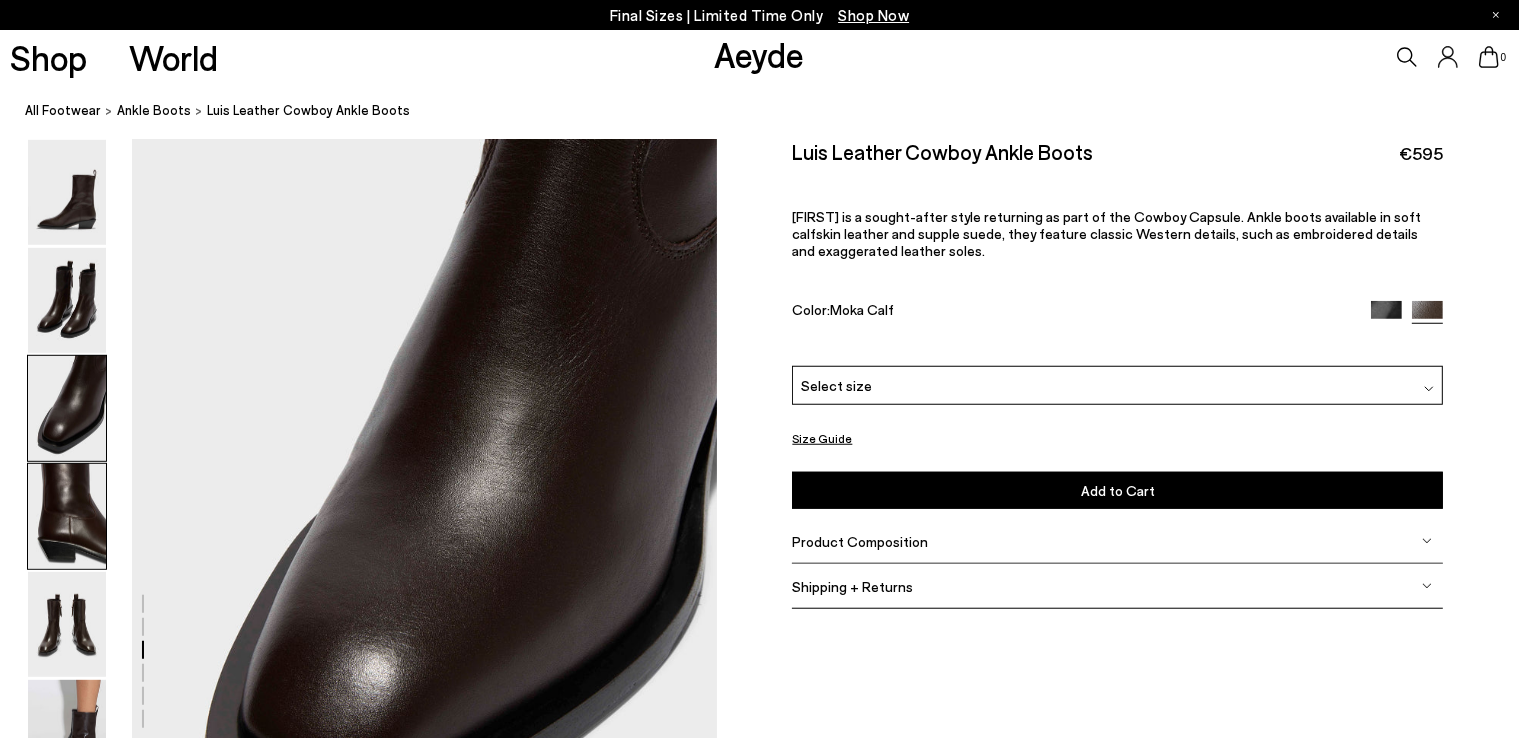 click at bounding box center [67, 516] 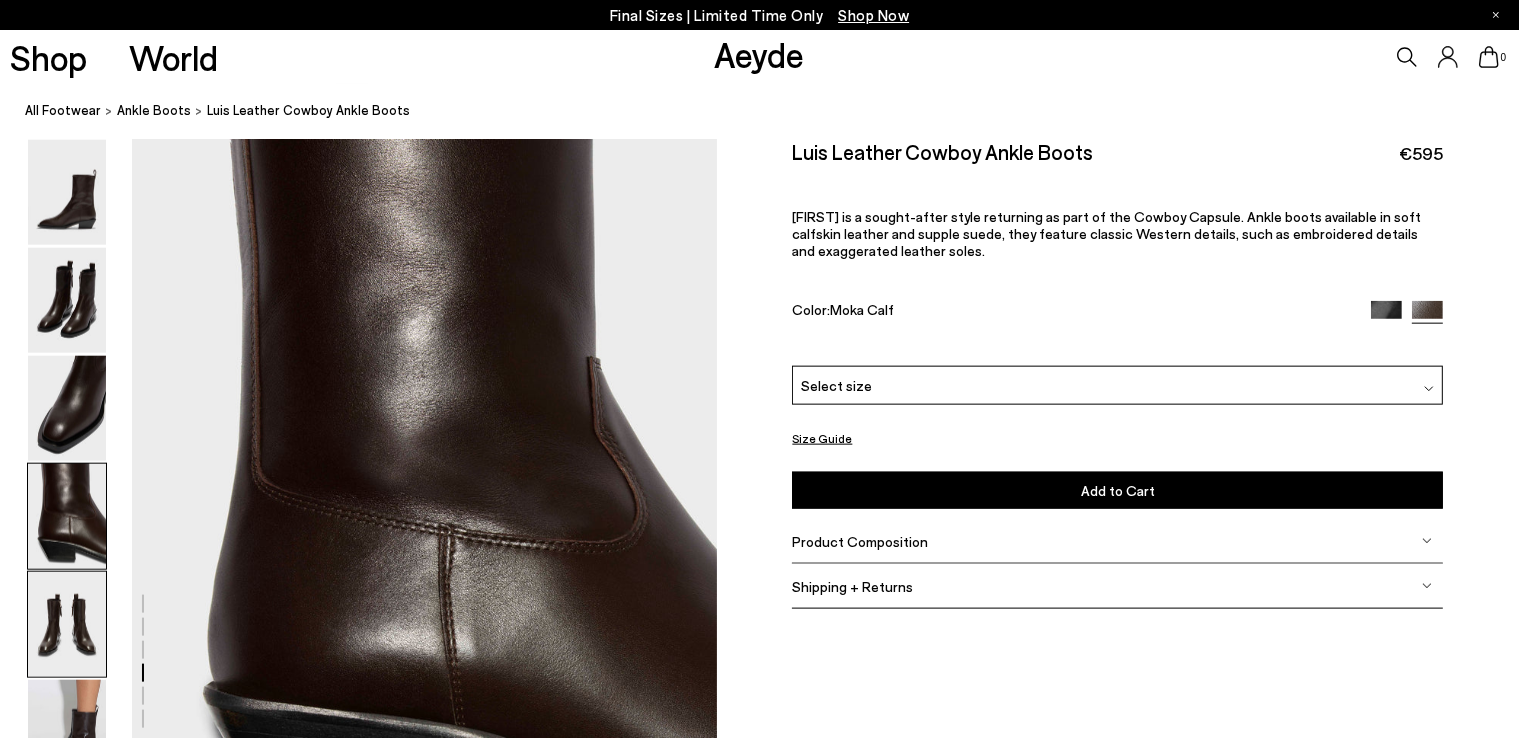 click at bounding box center [67, 624] 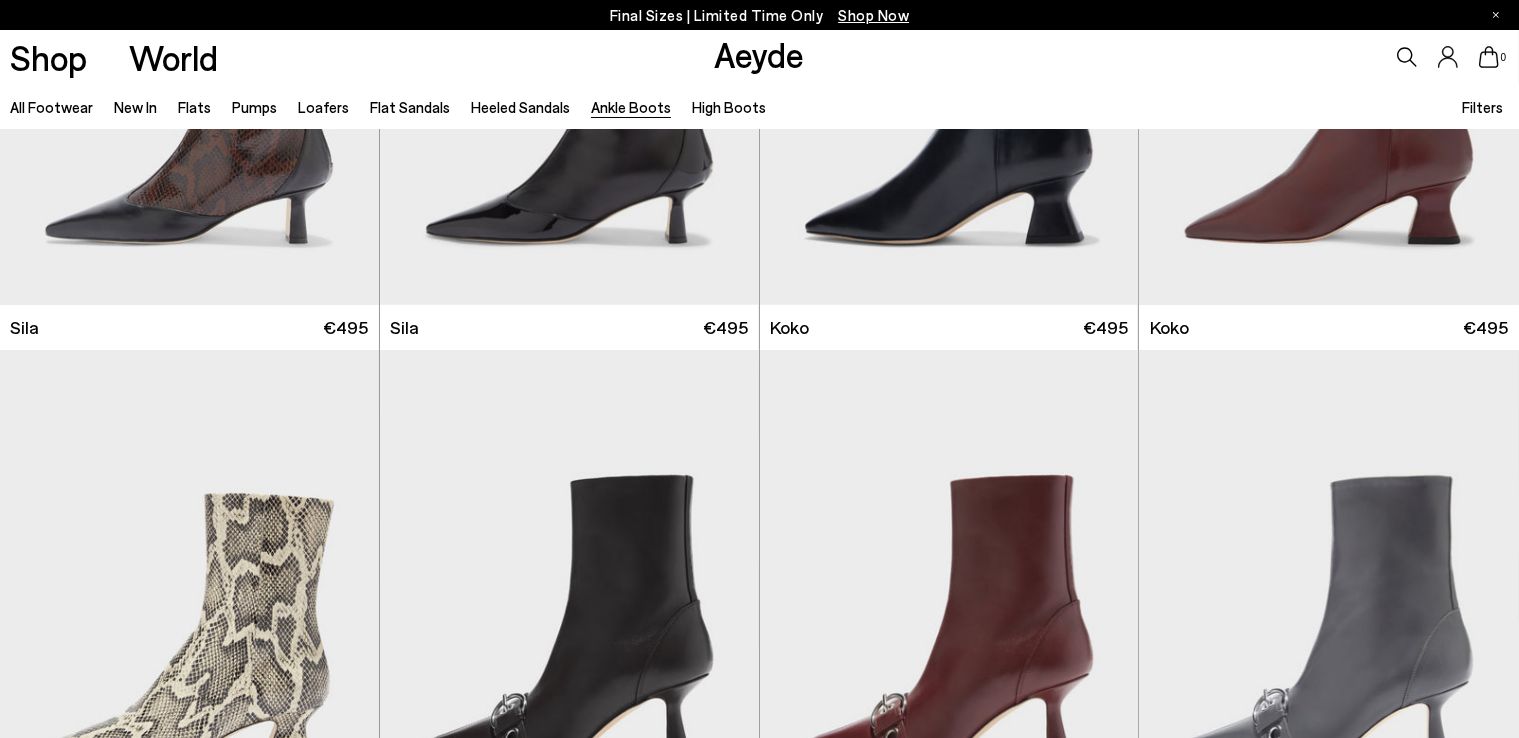 scroll, scrollTop: 0, scrollLeft: 0, axis: both 